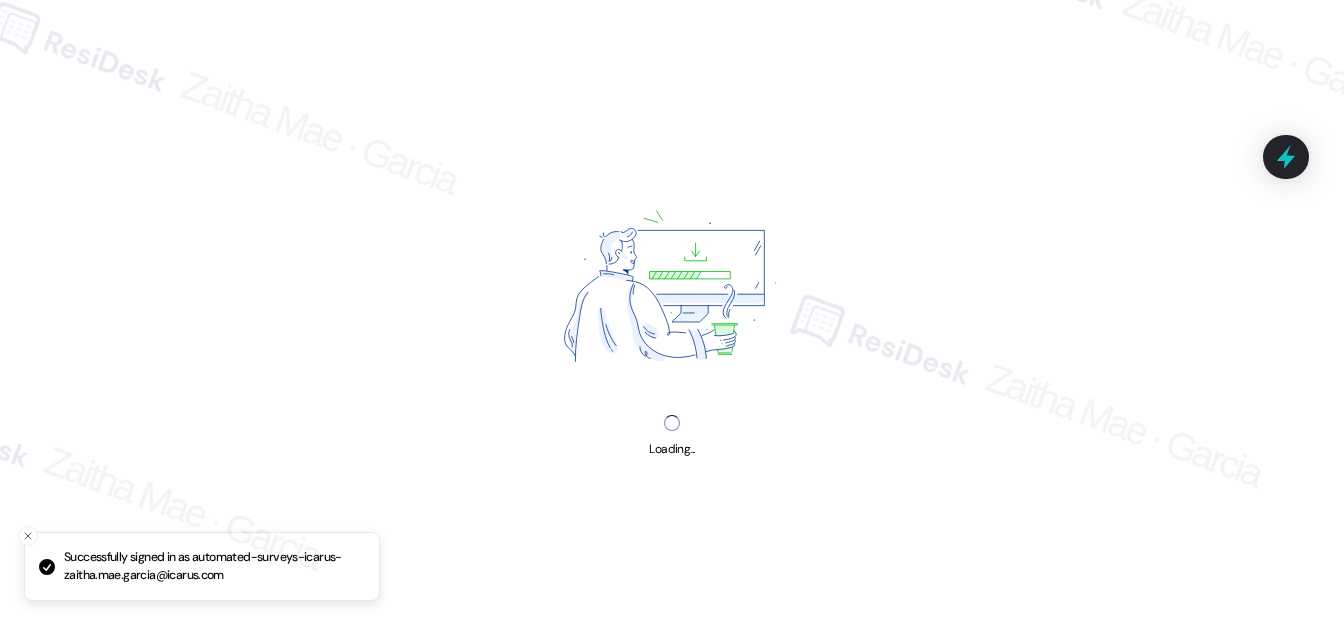 scroll, scrollTop: 0, scrollLeft: 0, axis: both 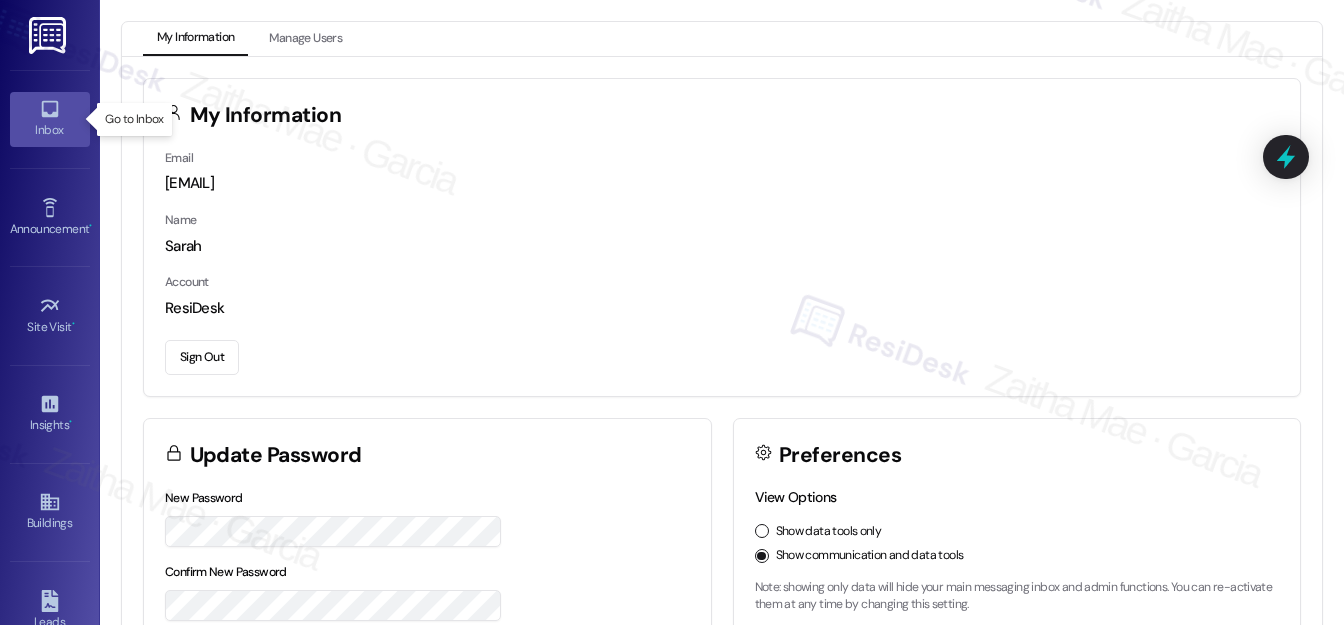 click on "Inbox" at bounding box center (50, 130) 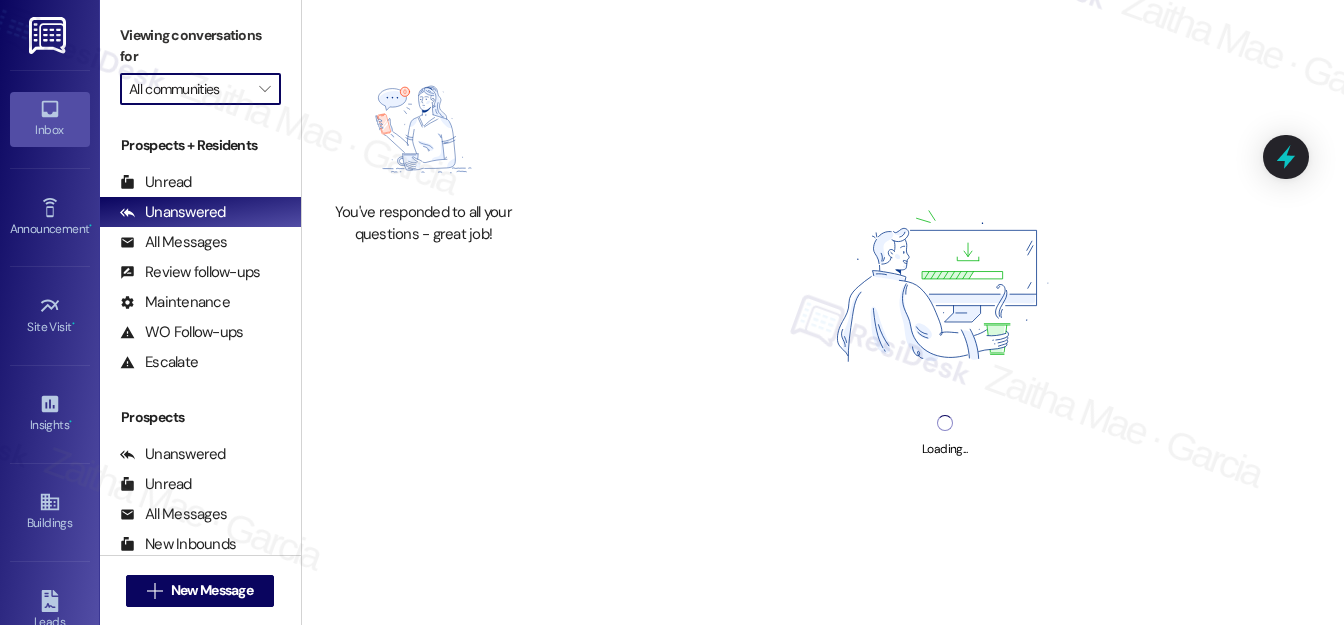 click on "All communities" at bounding box center (189, 89) 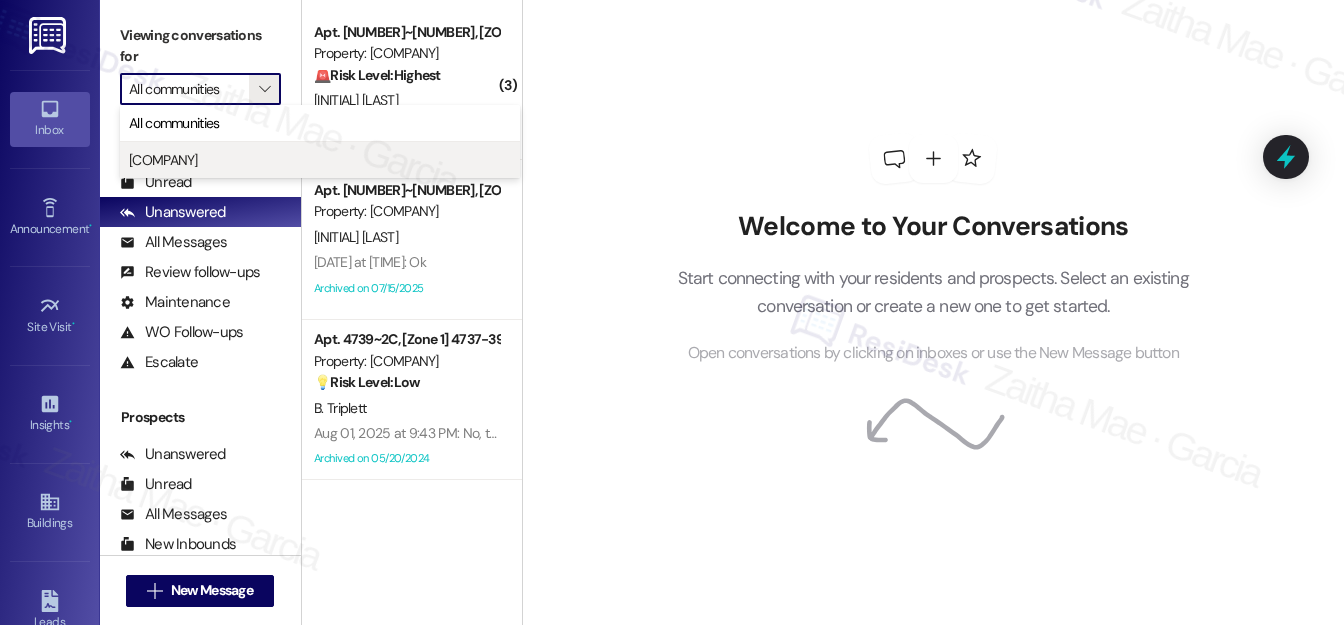 click on "[COMPANY]" at bounding box center (320, 160) 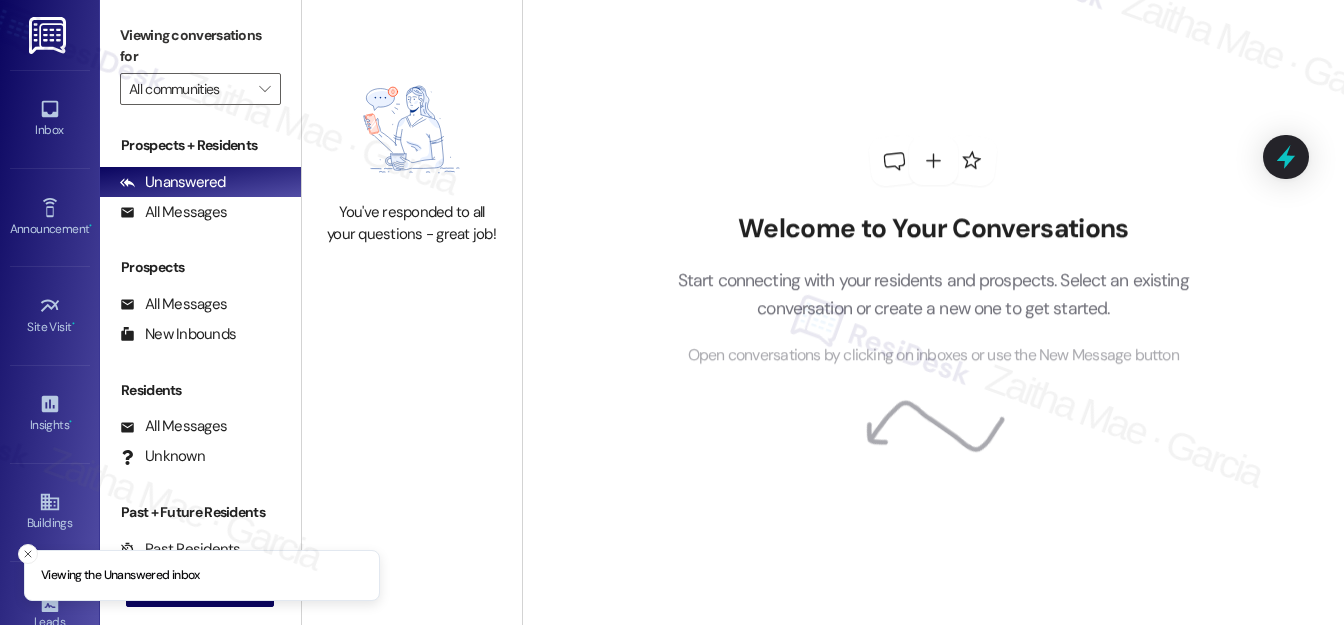 type on "[COMPANY]" 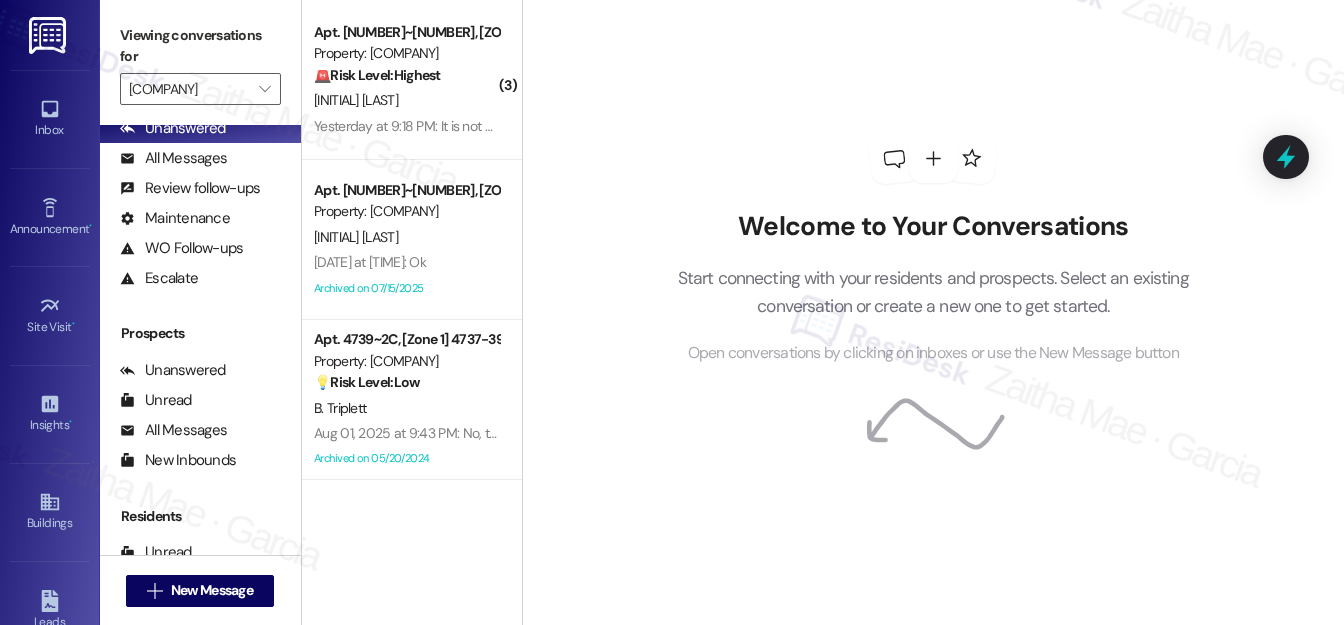 scroll, scrollTop: 269, scrollLeft: 0, axis: vertical 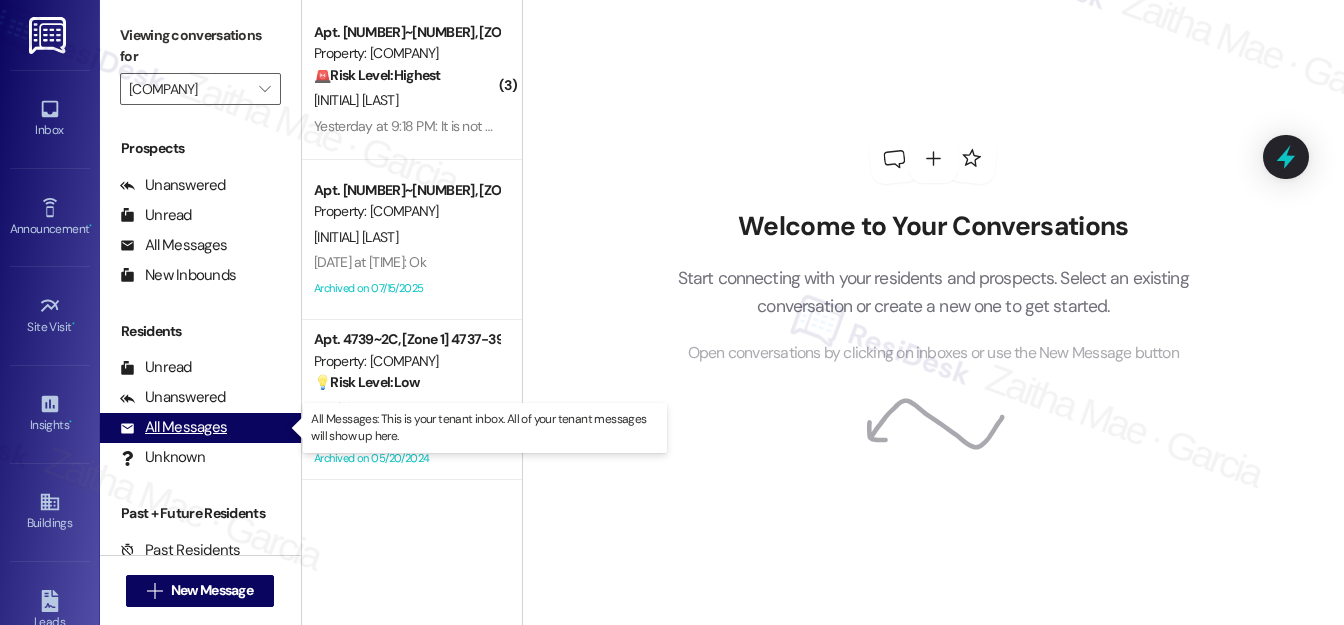 click on "All Messages" at bounding box center [173, 427] 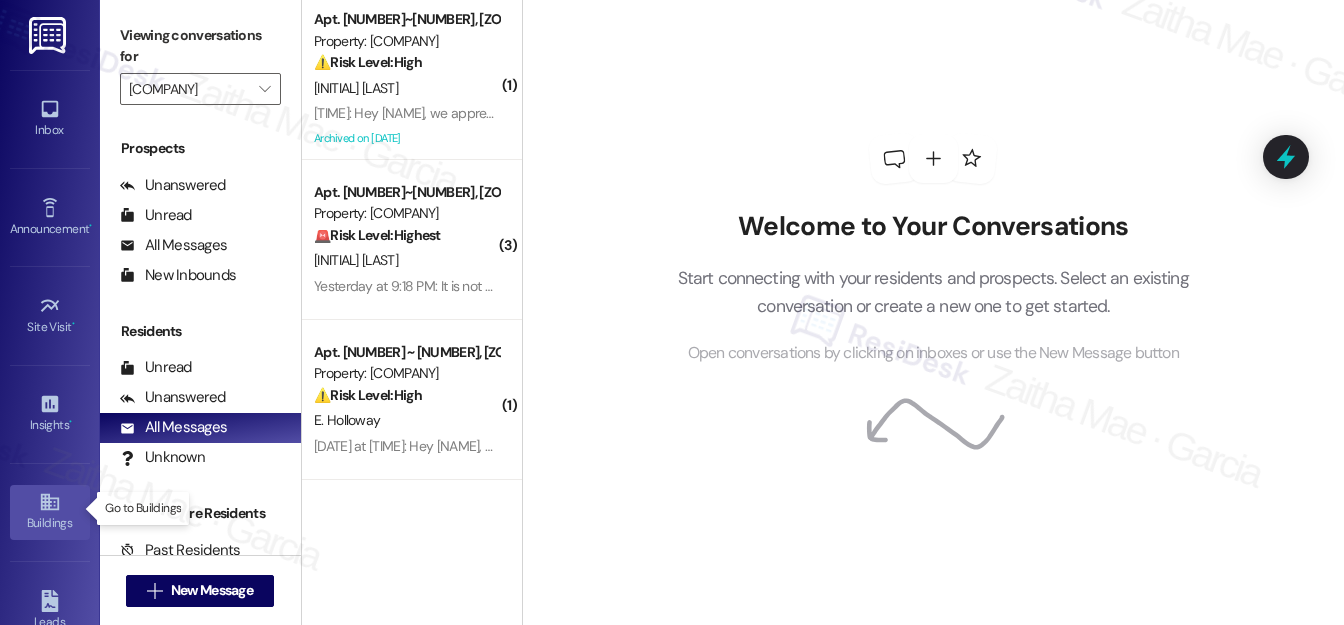 click on "Buildings" at bounding box center [50, 523] 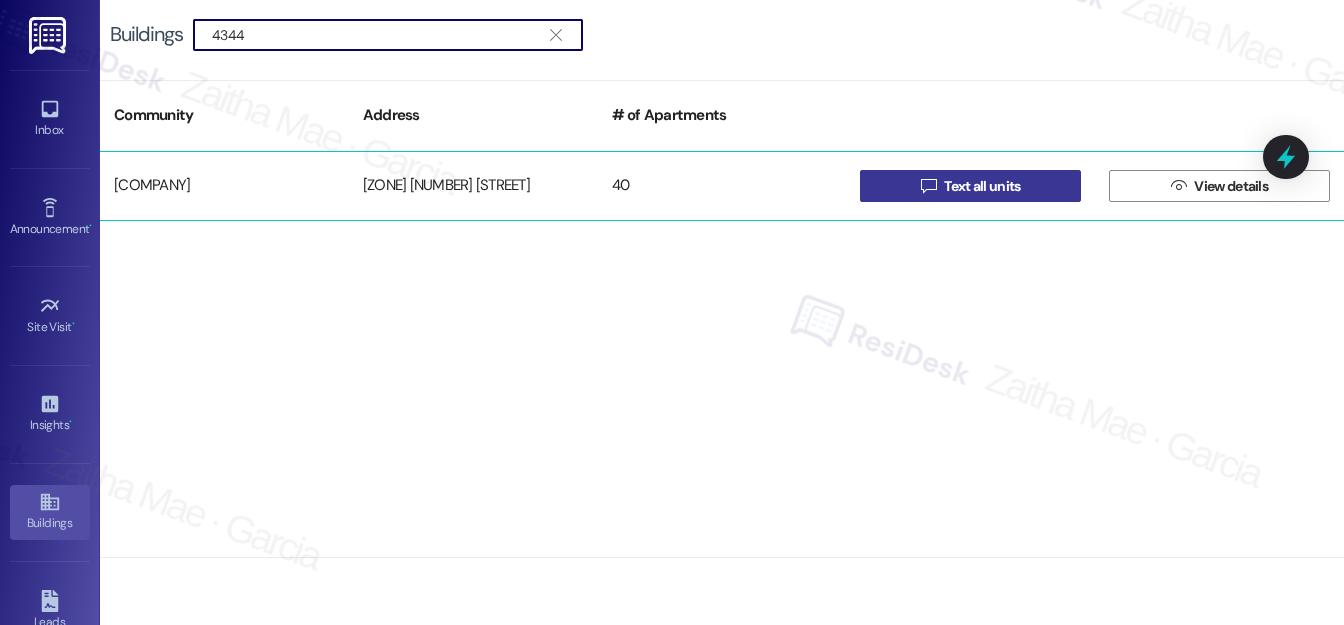 type on "4344" 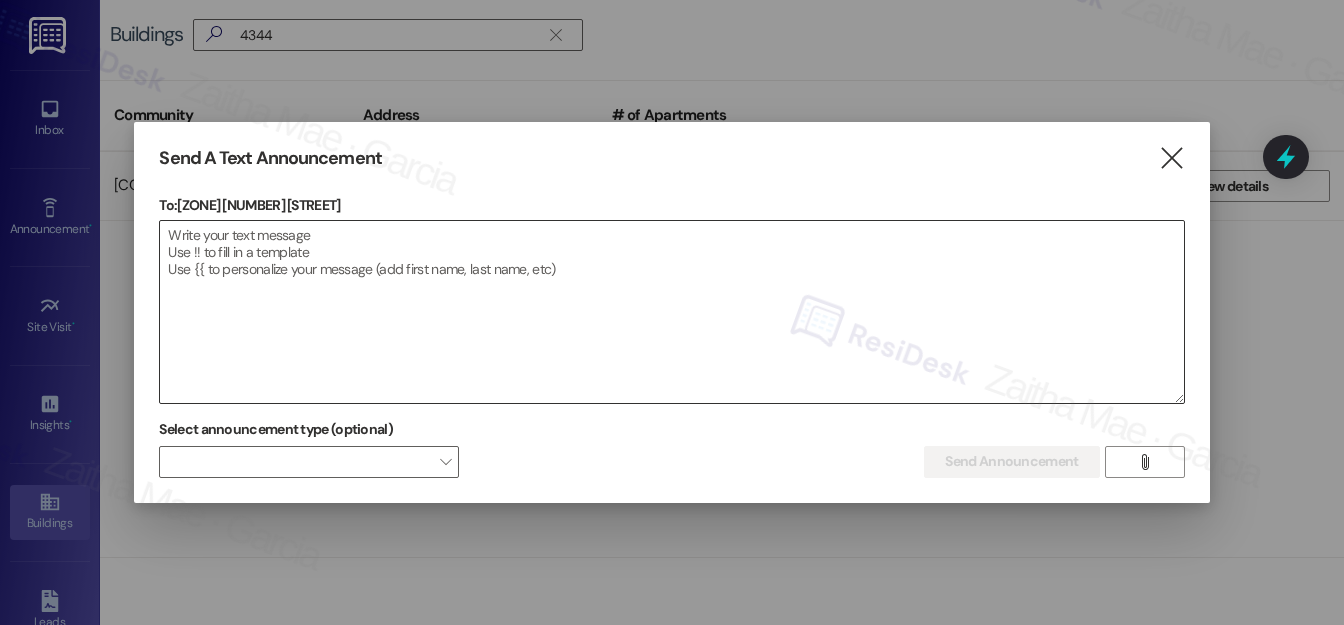 click at bounding box center [671, 312] 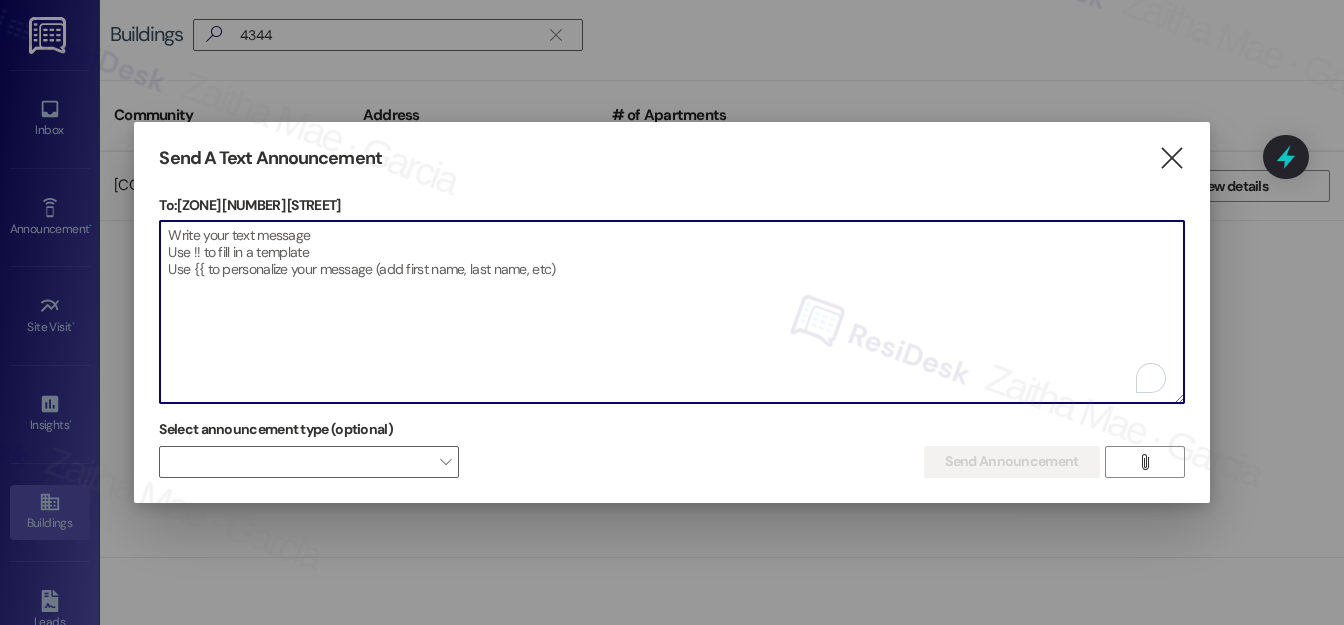 paste on "Hello {{first_name}}, Just a heads-up! Our routine pest control service will take place at {{property}} on [DATE]. Please provide our team with access to your unit for treatment. Together we can keep your home pest-free! If you have any questions or concerns, please contact your property manager." 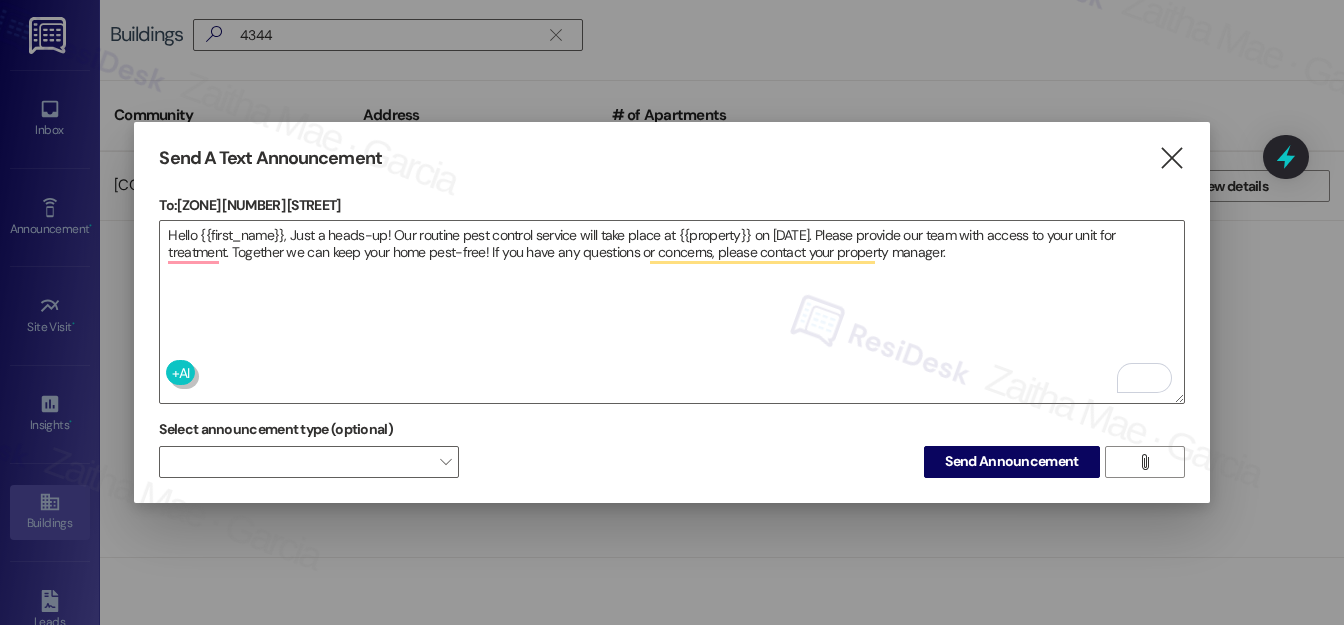 click on "To: [ZONE] [NUMBER] [STREET]" at bounding box center [671, 205] 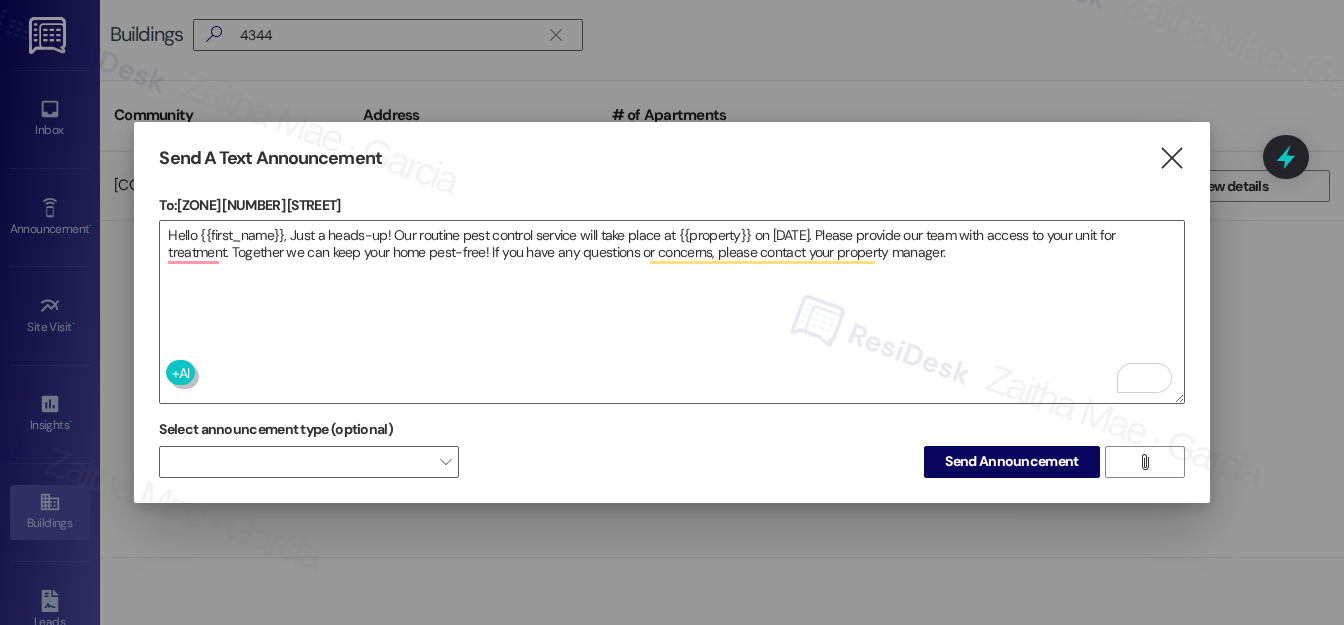 drag, startPoint x: 229, startPoint y: 199, endPoint x: 354, endPoint y: 197, distance: 125.016 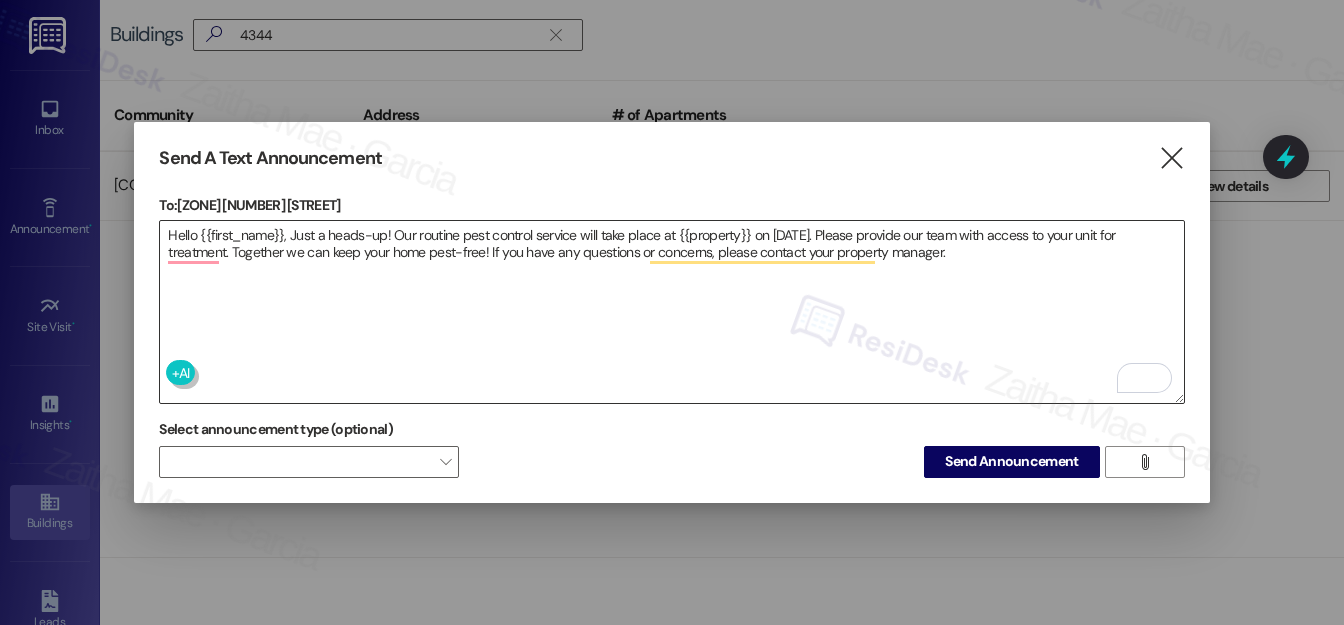 click on "Hello {{first_name}}, Just a heads-up! Our routine pest control service will take place at {{property}} on [DATE]. Please provide our team with access to your unit for treatment. Together we can keep your home pest-free! If you have any questions or concerns, please contact your property manager." at bounding box center [671, 312] 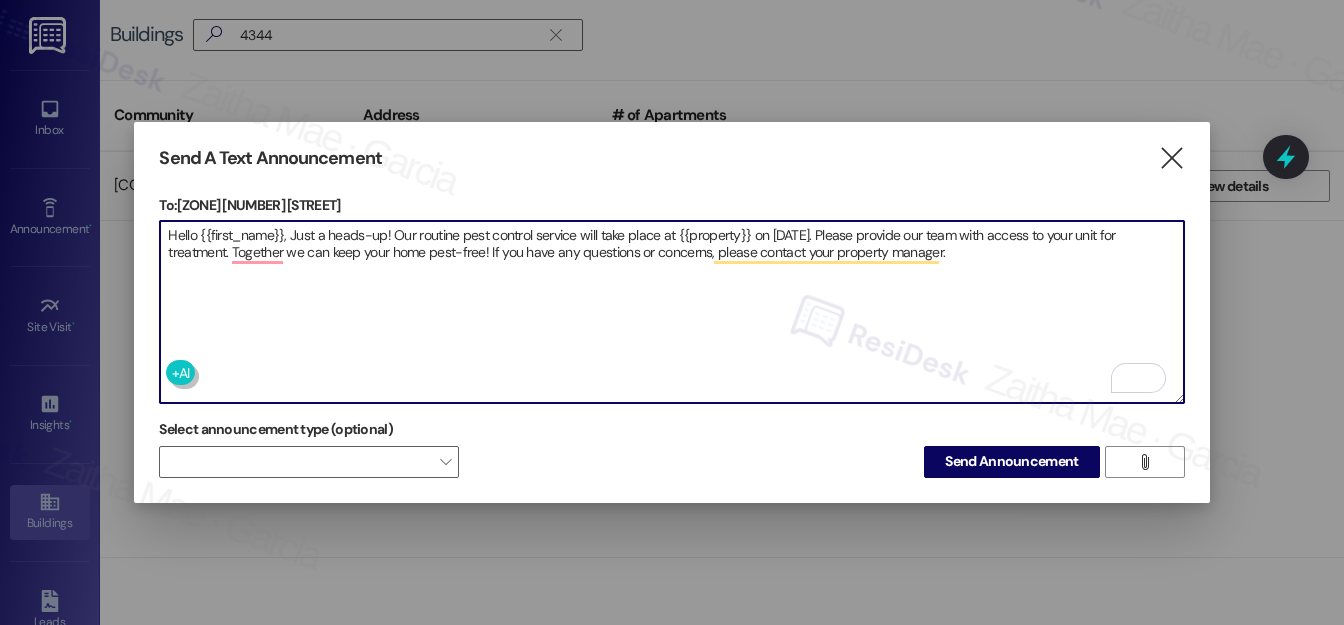 click on "Hello {{first_name}}, Just a heads-up! Our routine pest control service will take place at {{property}} on [DATE]. Please provide our team with access to your unit for treatment. Together we can keep your home pest-free! If you have any questions or concerns, please contact your property manager." at bounding box center (671, 312) 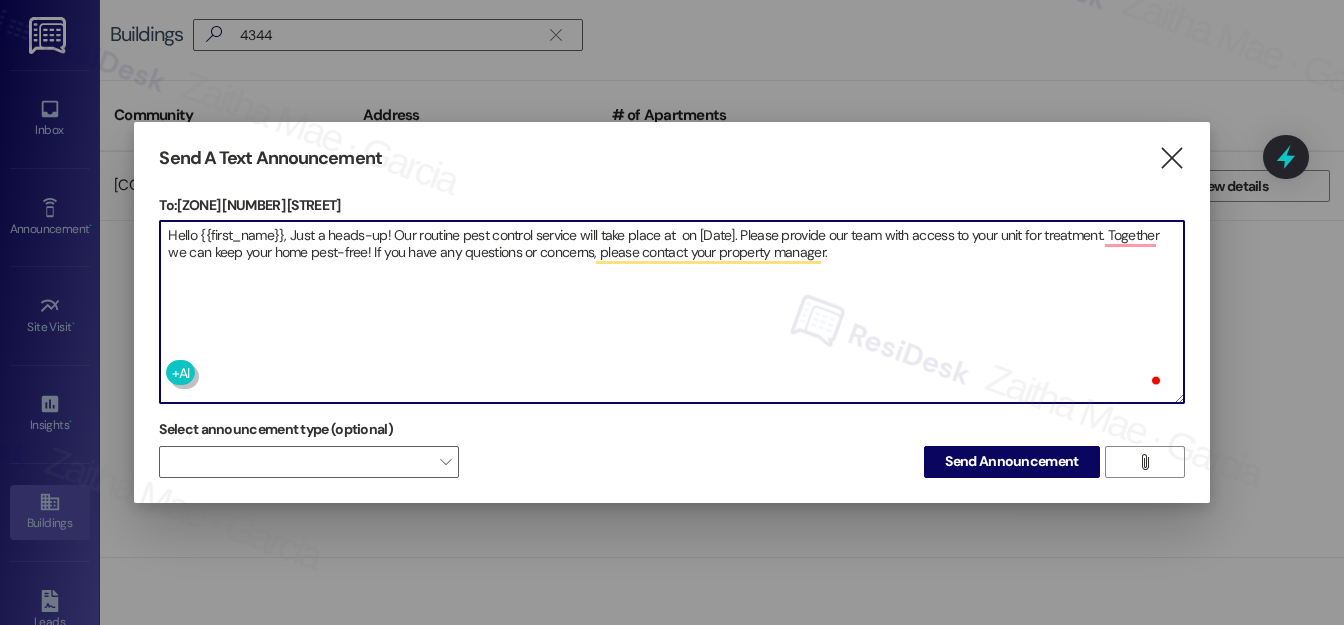 paste on "[NUMBER] [STREET]" 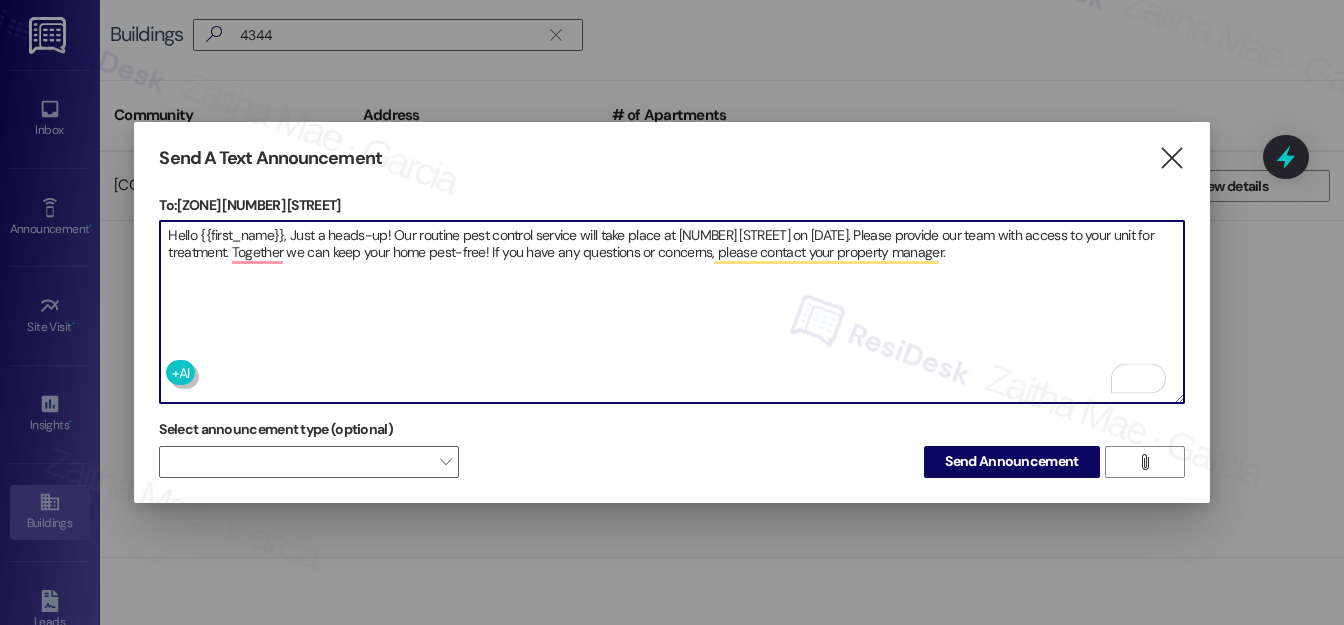 click on "Hello {{first_name}}, Just a heads-up! Our routine pest control service will take place at [NUMBER] [STREET] on [DATE]. Please provide our team with access to your unit for treatment. Together we can keep your home pest-free! If you have any questions or concerns, please contact your property manager." at bounding box center (671, 312) 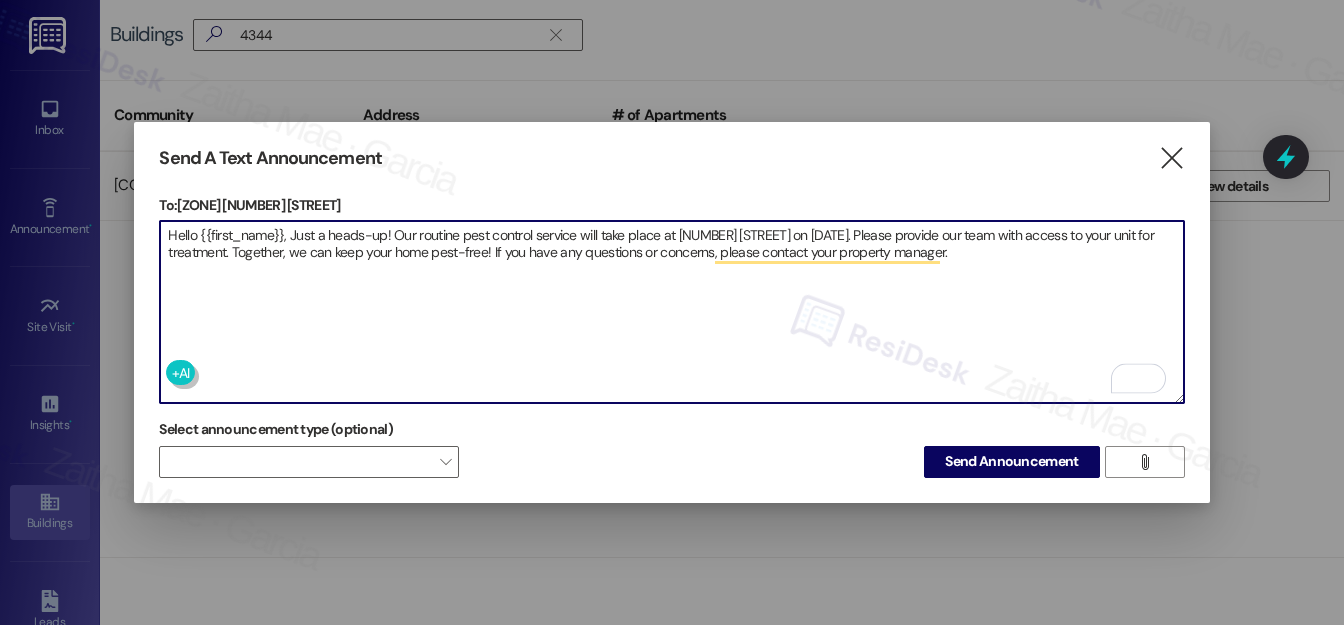 type on "Hello {{first_name}}, Just a heads-up! Our routine pest control service will take place at [NUMBER] [STREET] on [DATE]. Please provide our team with access to your unit for treatment. Together, we can keep your home pest-free! If you have any questions or concerns, please contact your property manager." 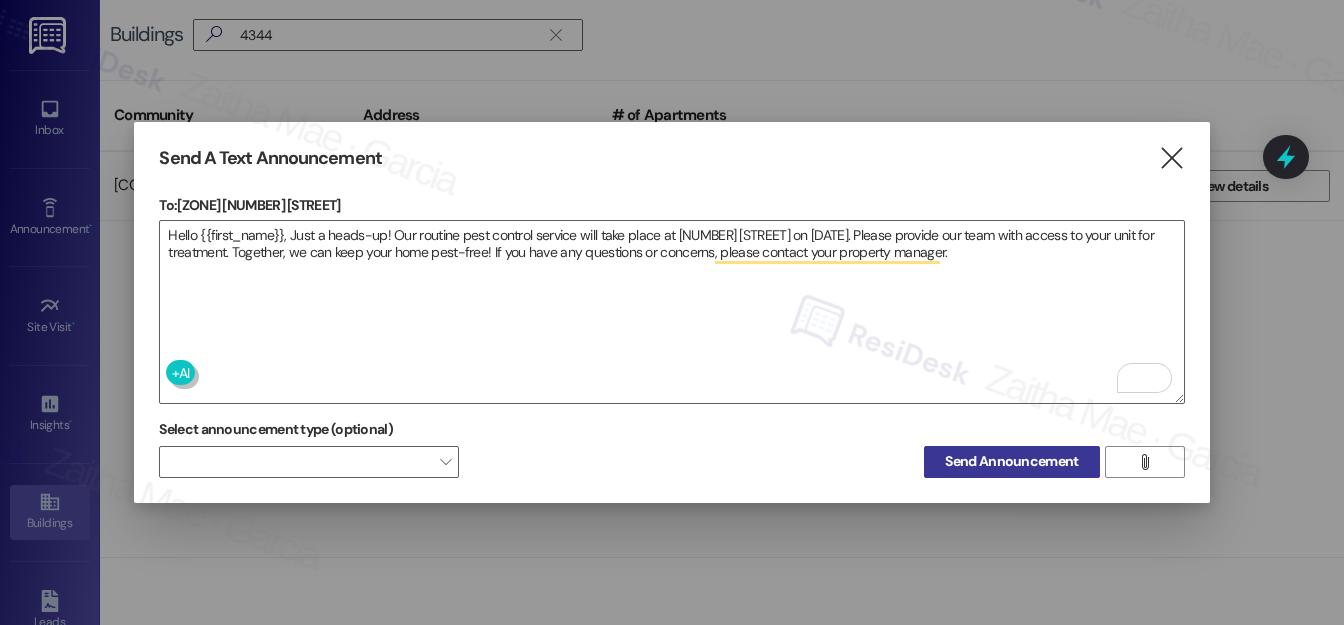 click on "Send Announcement" at bounding box center [1011, 461] 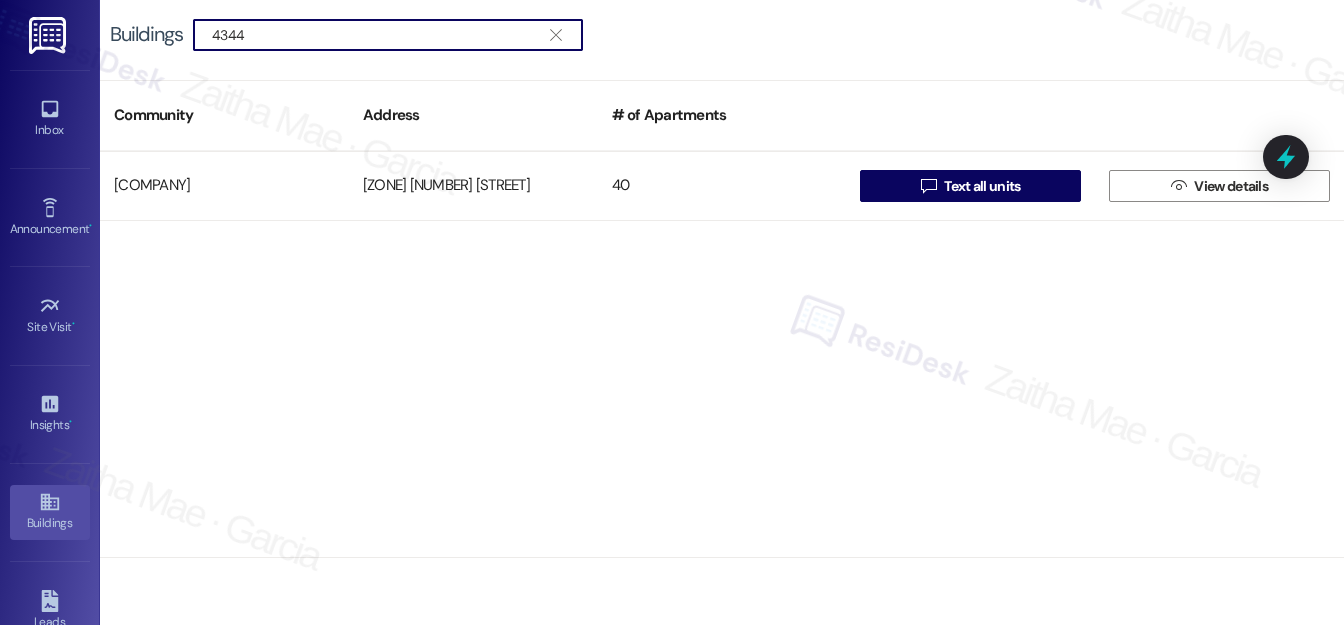 drag, startPoint x: 300, startPoint y: 23, endPoint x: 170, endPoint y: 29, distance: 130.13838 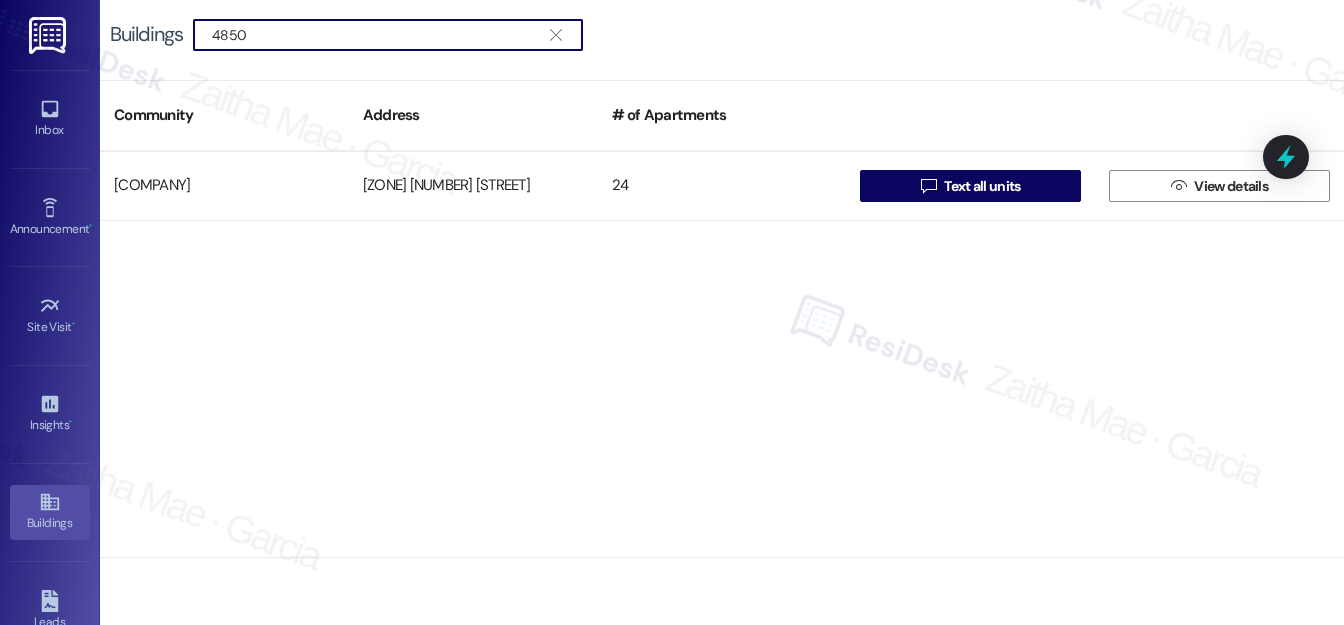 type on "4850" 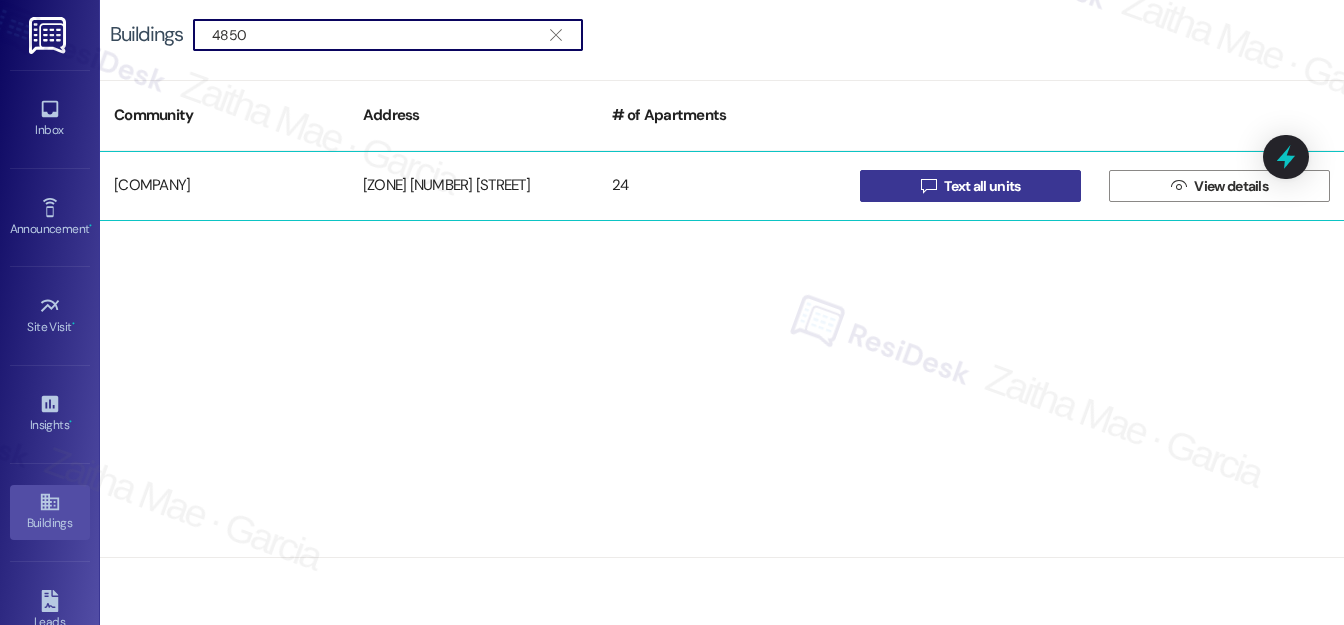 click on "Text all units" at bounding box center (982, 186) 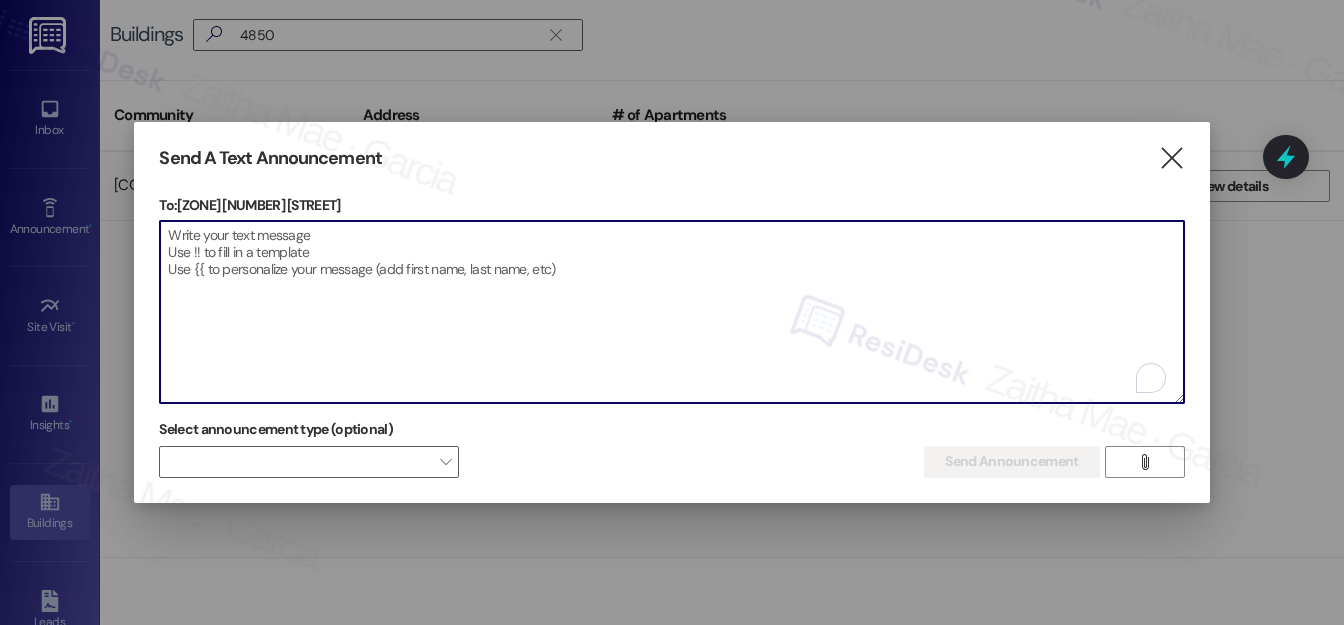 click at bounding box center [671, 312] 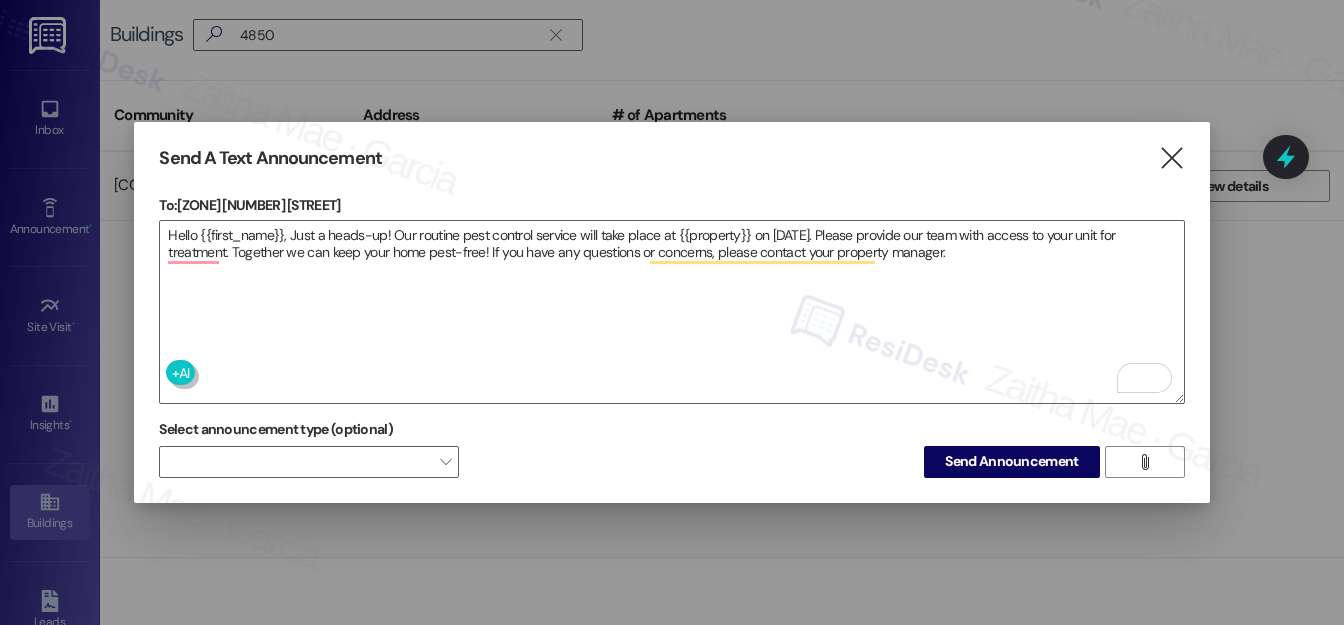 drag, startPoint x: 229, startPoint y: 201, endPoint x: 381, endPoint y: 194, distance: 152.1611 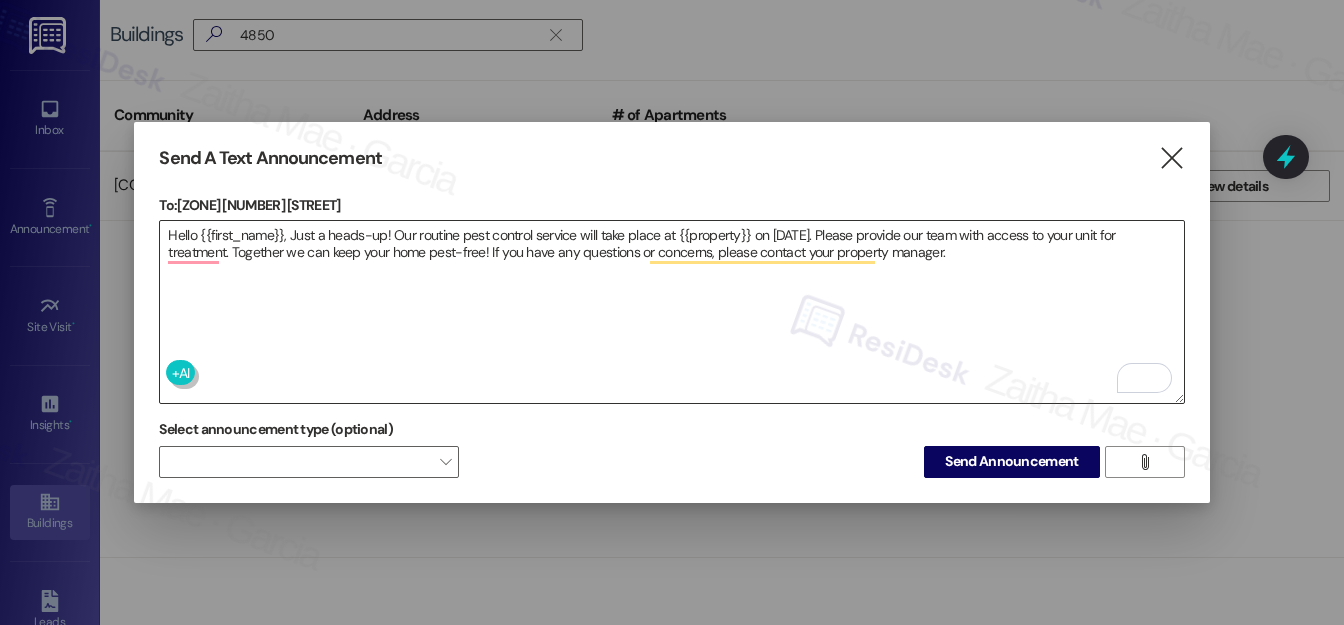 click on "Hello {{first_name}}, Just a heads-up! Our routine pest control service will take place at {{property}} on [DATE]. Please provide our team with access to your unit for treatment. Together we can keep your home pest-free! If you have any questions or concerns, please contact your property manager." at bounding box center [671, 312] 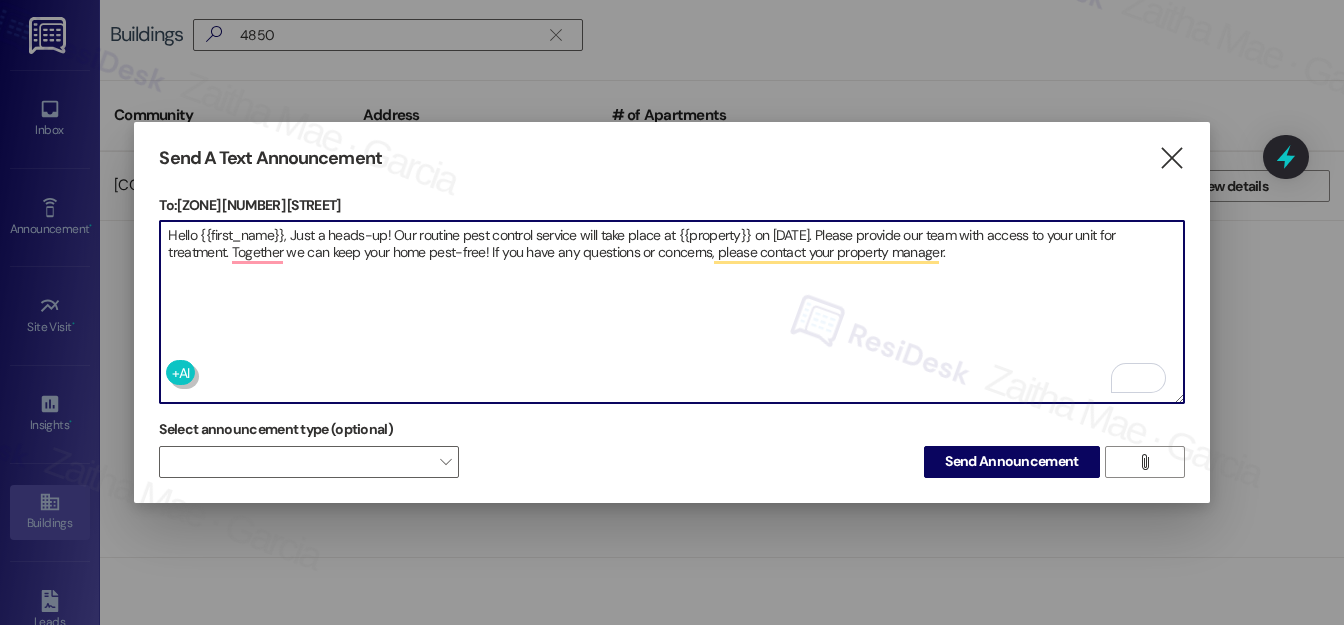 click on "Hello {{first_name}}, Just a heads-up! Our routine pest control service will take place at {{property}} on [DATE]. Please provide our team with access to your unit for treatment. Together we can keep your home pest-free! If you have any questions or concerns, please contact your property manager." at bounding box center [671, 312] 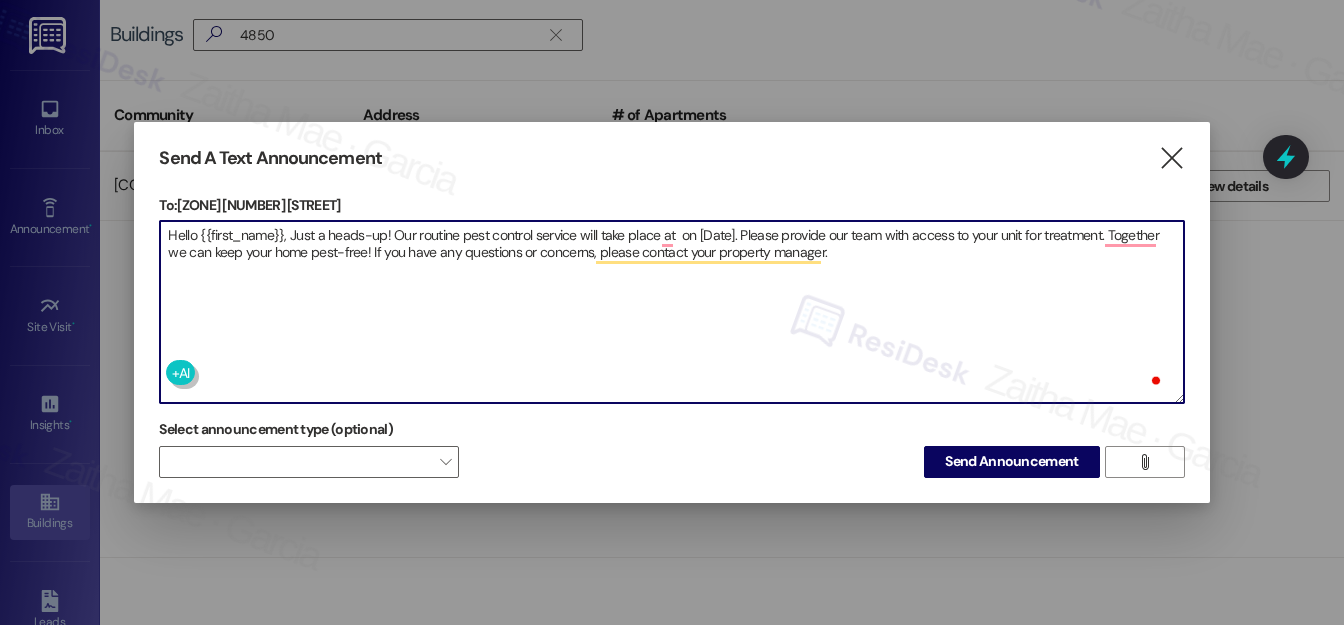 paste on "[ADDRESS]" 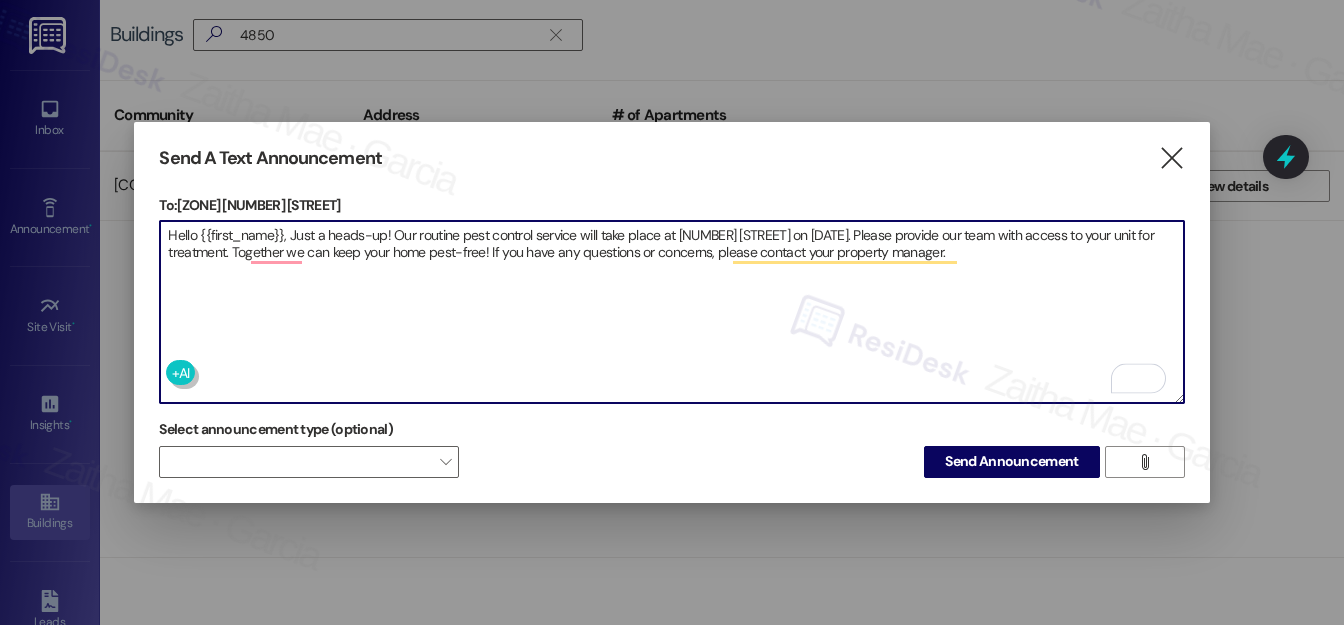click on "Hello {{first_name}}, Just a heads-up! Our routine pest control service will take place at [NUMBER] [STREET] on [DATE]. Please provide our team with access to your unit for treatment. Together we can keep your home pest-free! If you have any questions or concerns, please contact your property manager." at bounding box center [671, 312] 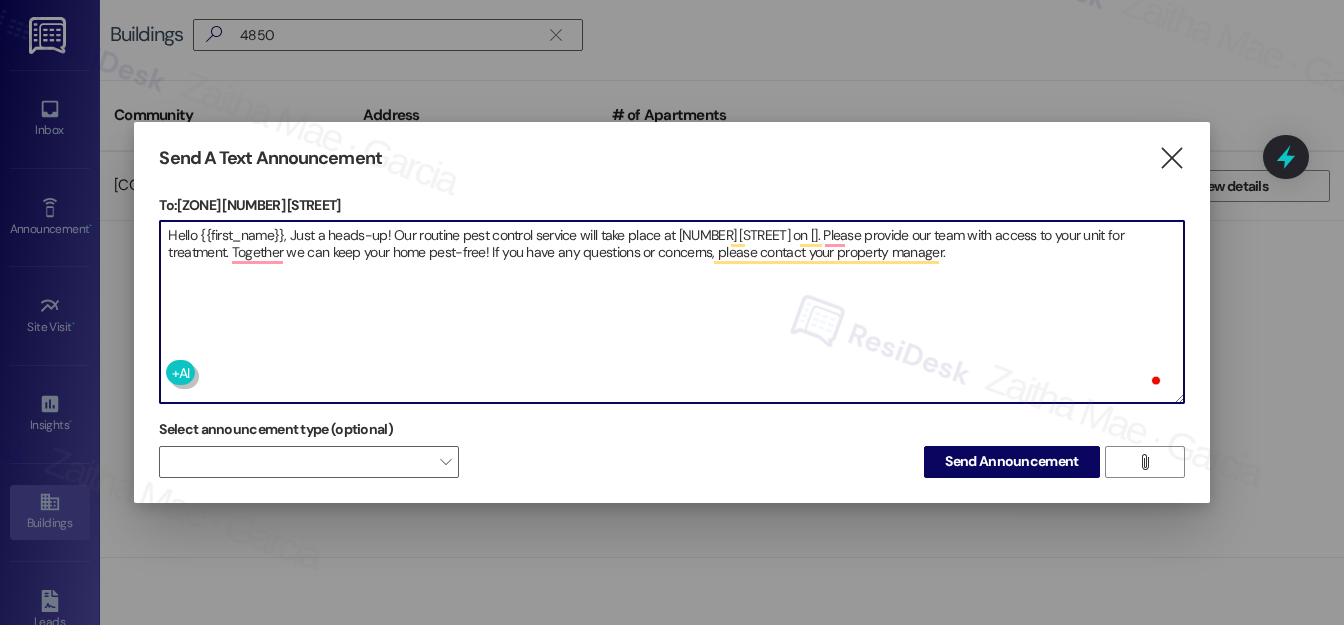 paste on "[ADDRESS]" 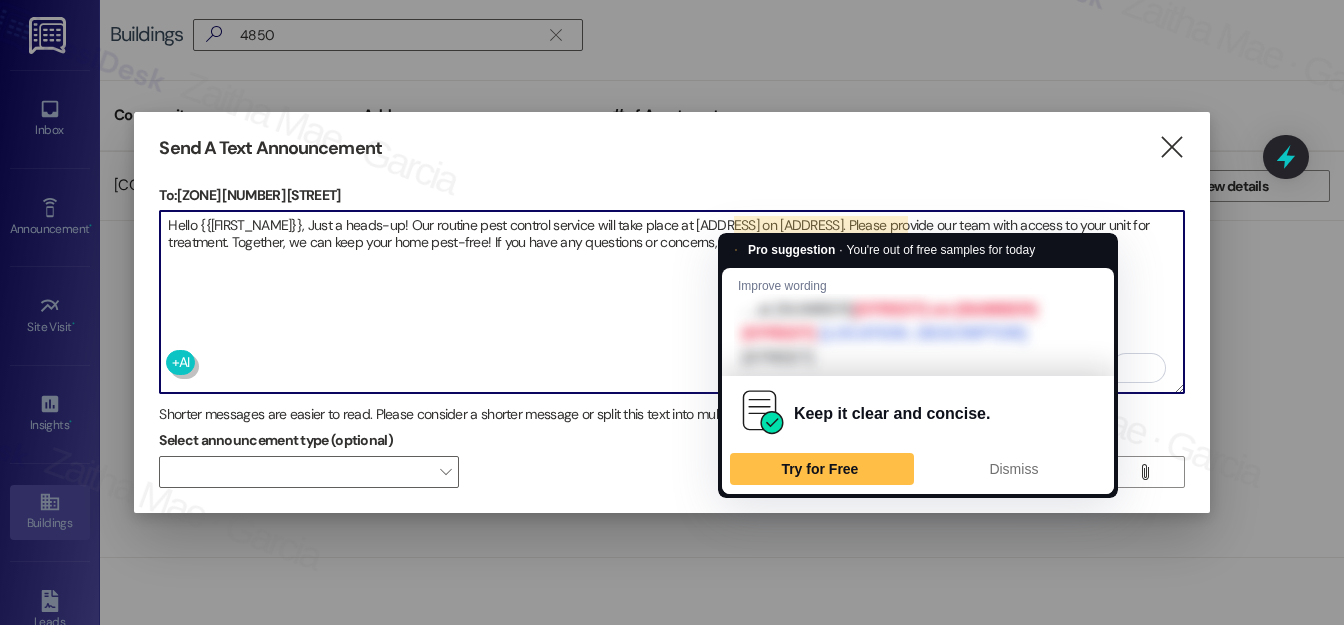 drag, startPoint x: 986, startPoint y: 220, endPoint x: 843, endPoint y: 220, distance: 143 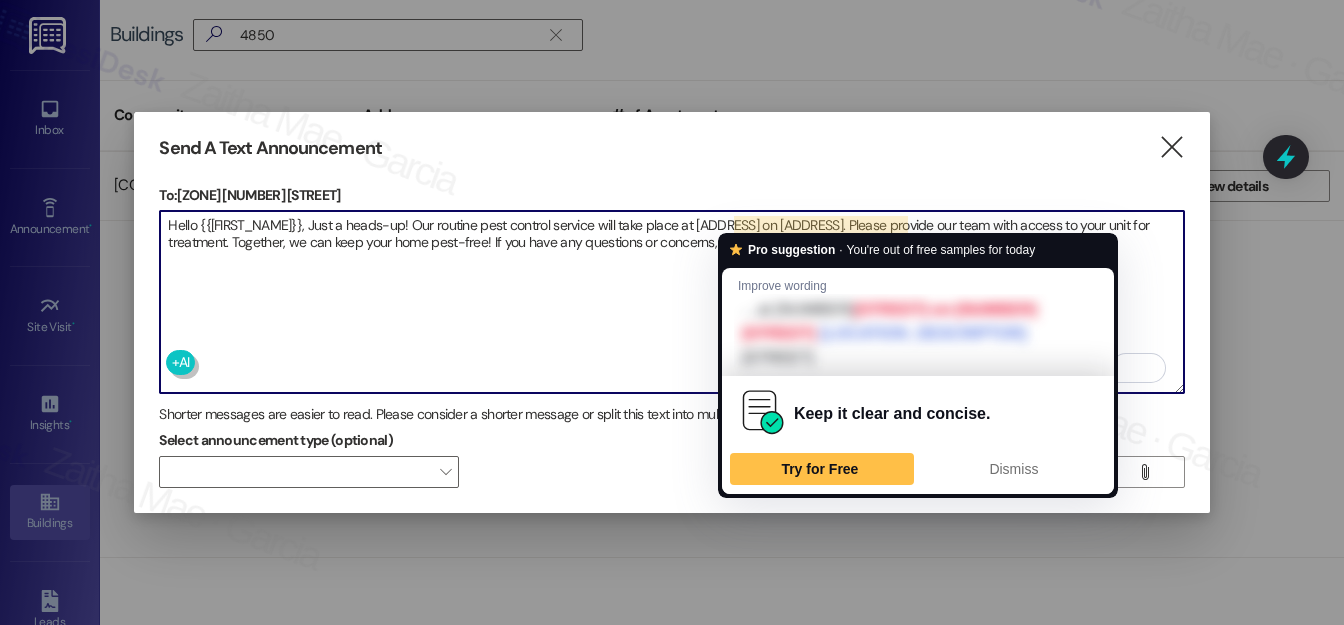 click on "Hello {{[FIRST_NAME]}}, Just a heads-up! Our routine pest control service will take place at [ADDRESS] on [ADDRESS]. Please provide our team with access to your unit for treatment. Together, we can keep your home pest-free! If you have any questions or concerns, please contact your property manager." at bounding box center (671, 302) 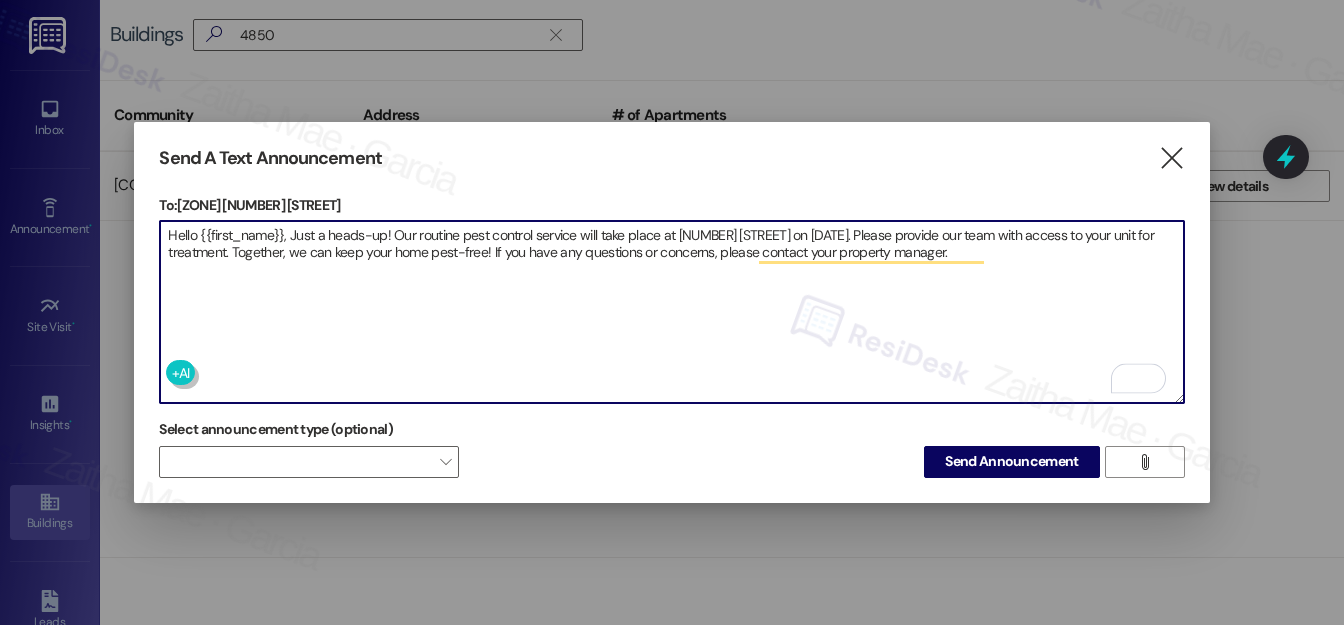 type on "Hello {{first_name}}, Just a heads-up! Our routine pest control service will take place at [NUMBER] [STREET] on [DATE]. Please provide our team with access to your unit for treatment. Together, we can keep your home pest-free! If you have any questions or concerns, please contact your property manager." 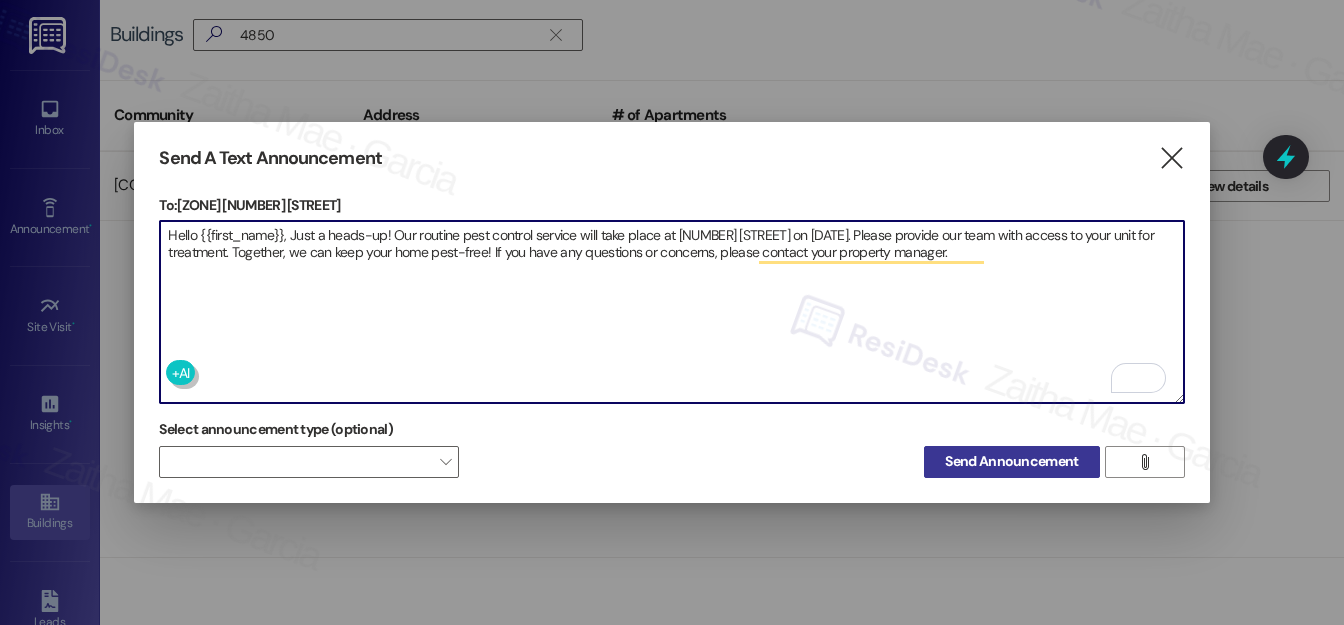 click on "Send Announcement" at bounding box center [1011, 461] 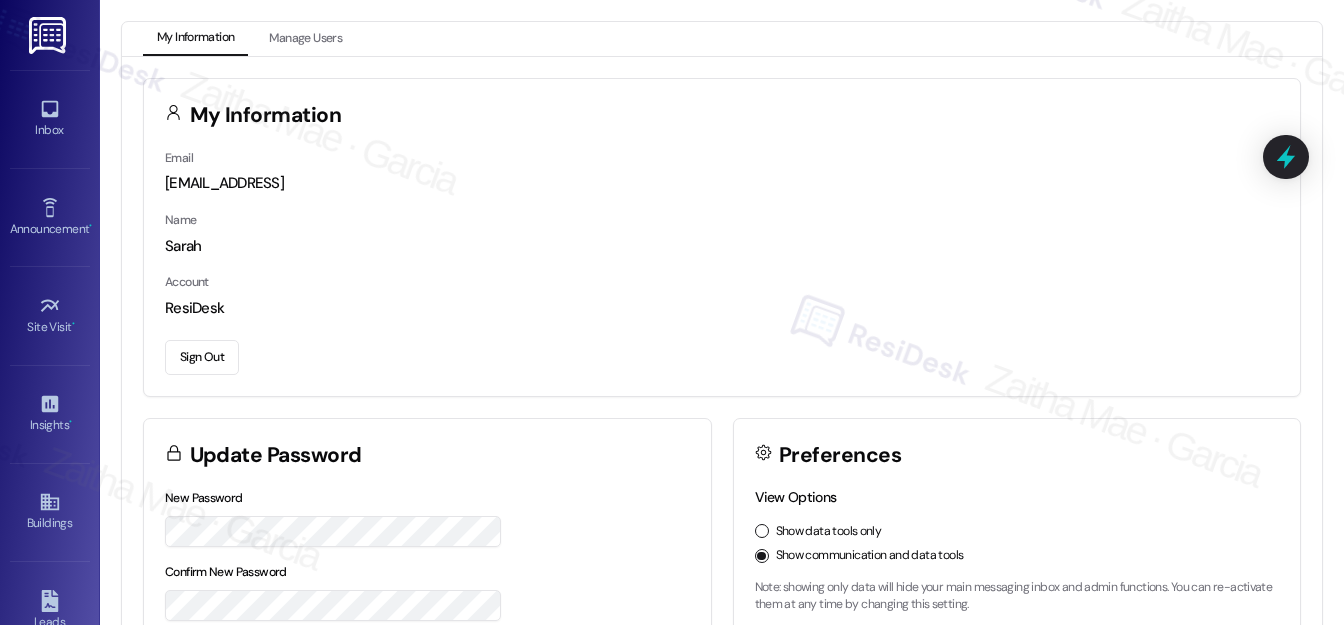 scroll, scrollTop: 0, scrollLeft: 0, axis: both 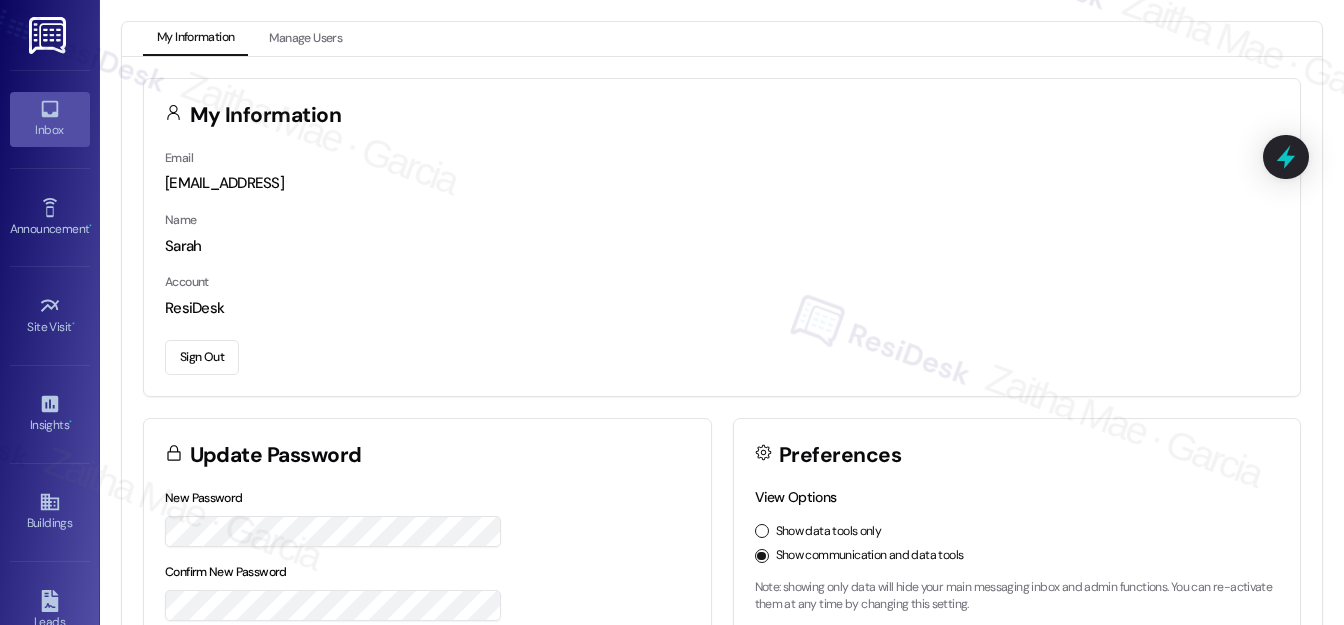click on "Inbox" at bounding box center (50, 130) 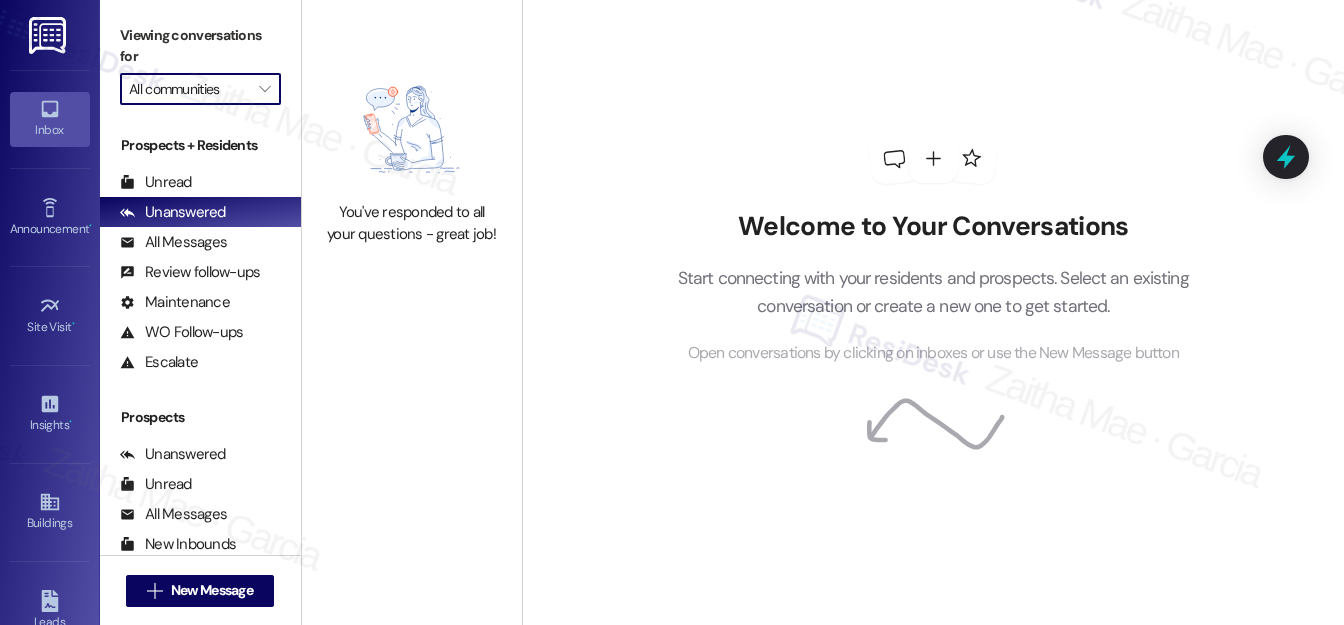click on "All communities" at bounding box center (189, 89) 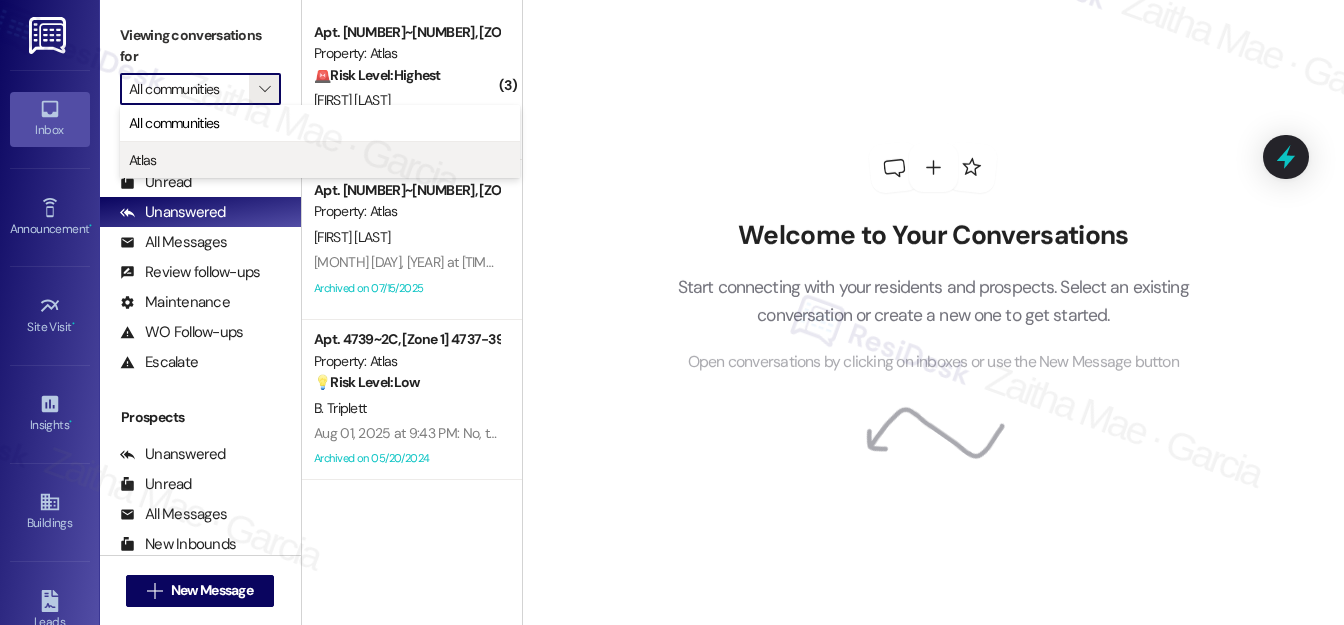 click on "[COMPANY]" at bounding box center [320, 160] 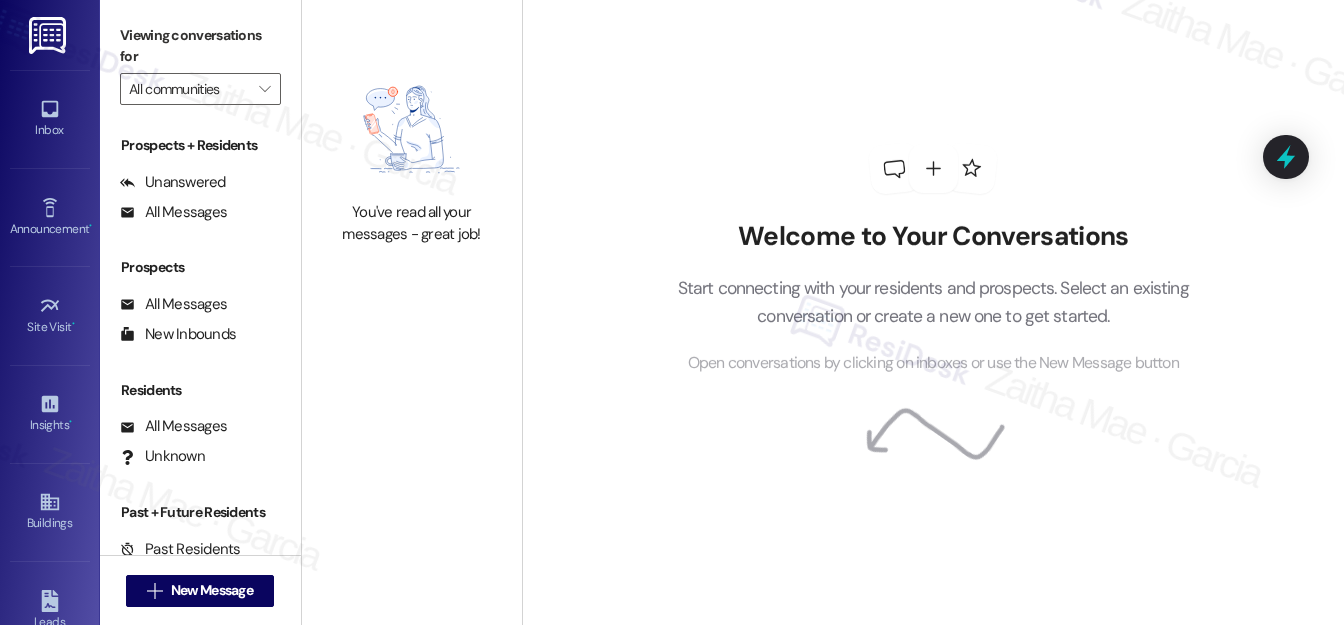 type on "[COMPANY]" 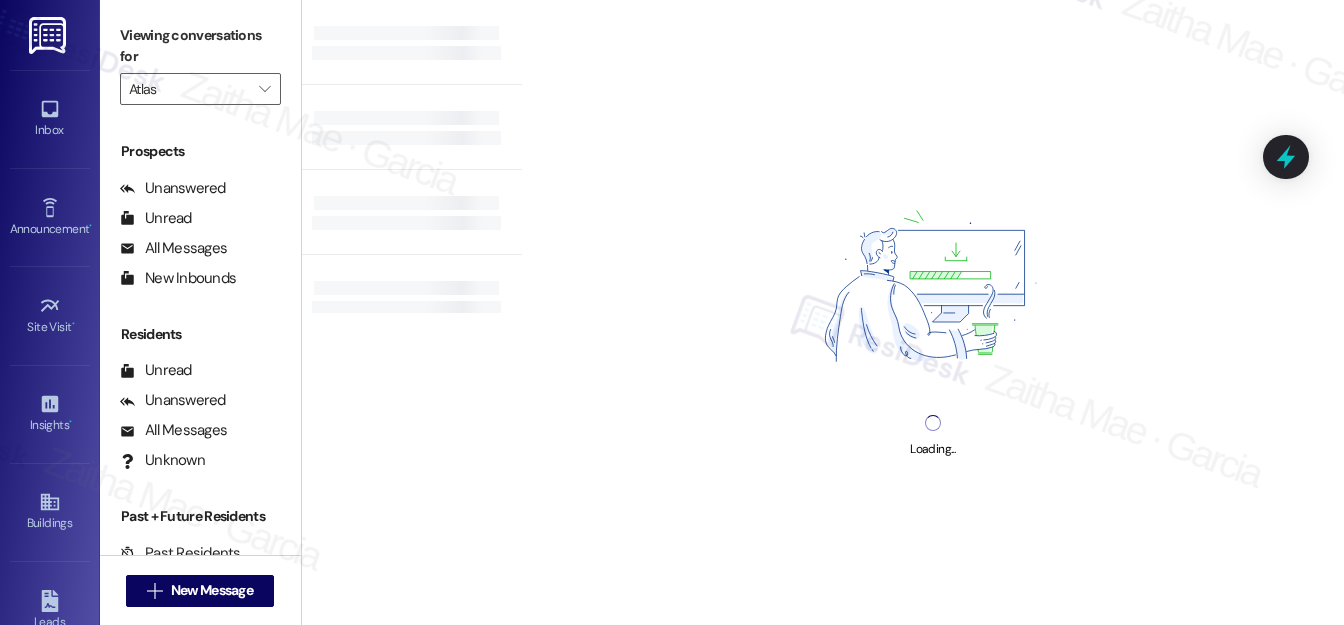 scroll, scrollTop: 269, scrollLeft: 0, axis: vertical 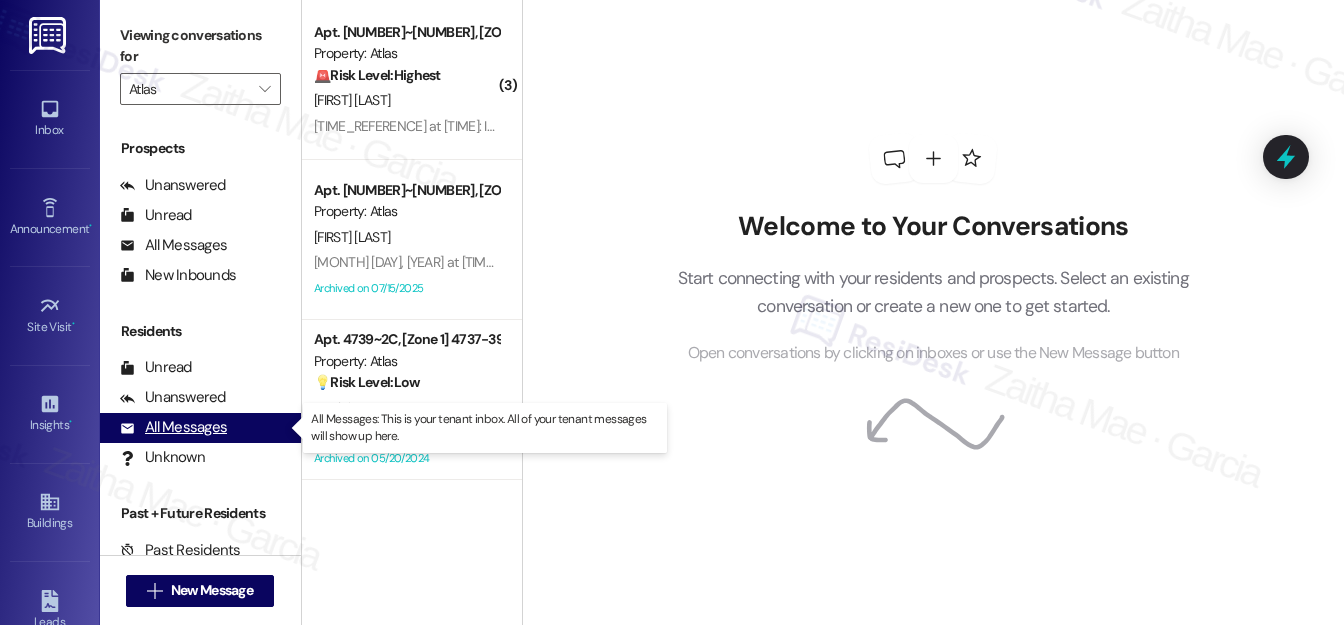 click on "All Messages" at bounding box center [173, 427] 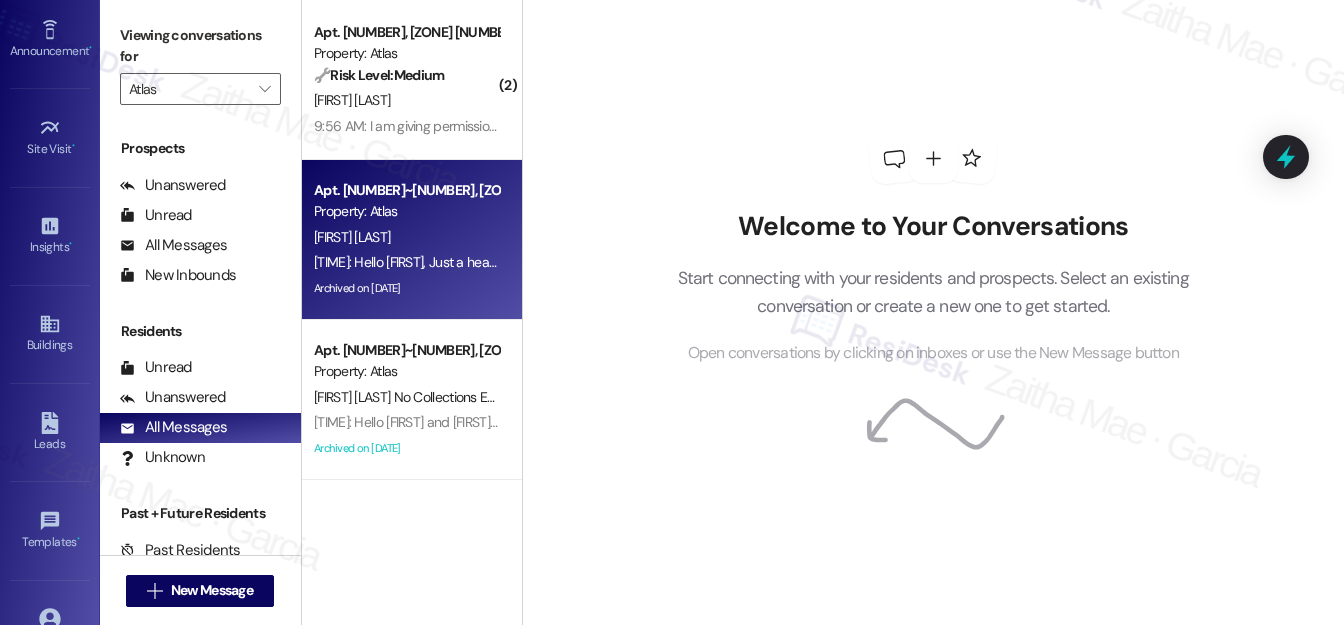 scroll, scrollTop: 181, scrollLeft: 0, axis: vertical 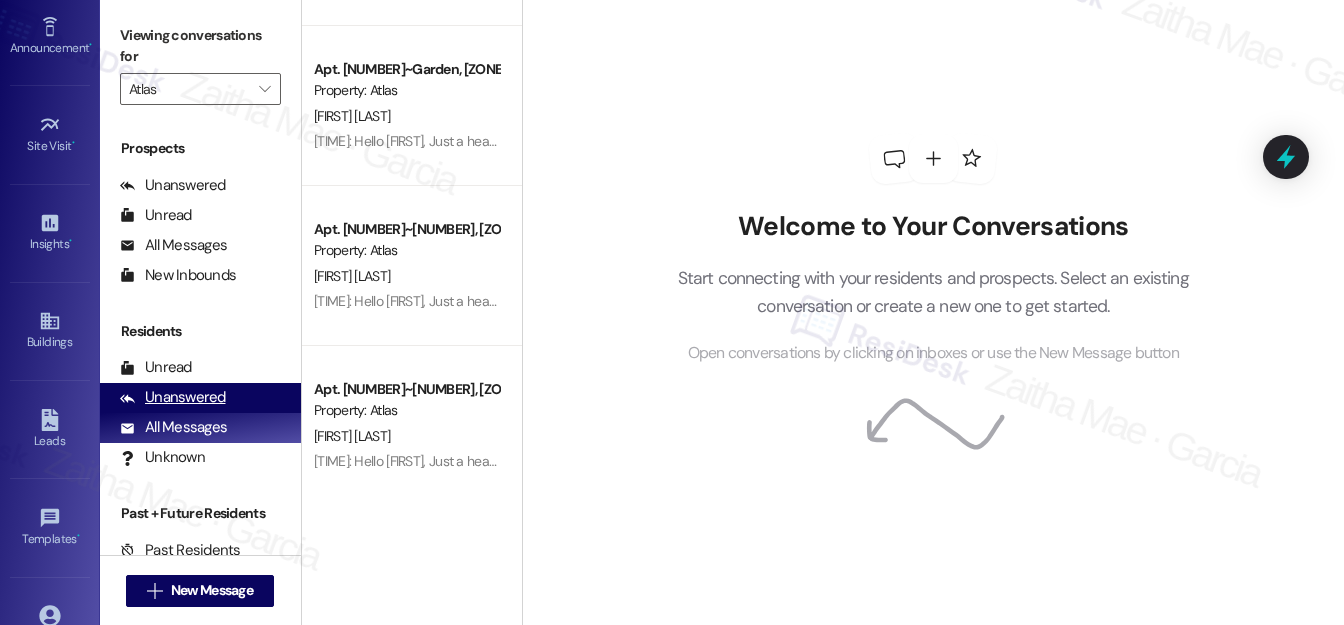 click on "Unanswered" at bounding box center [173, 397] 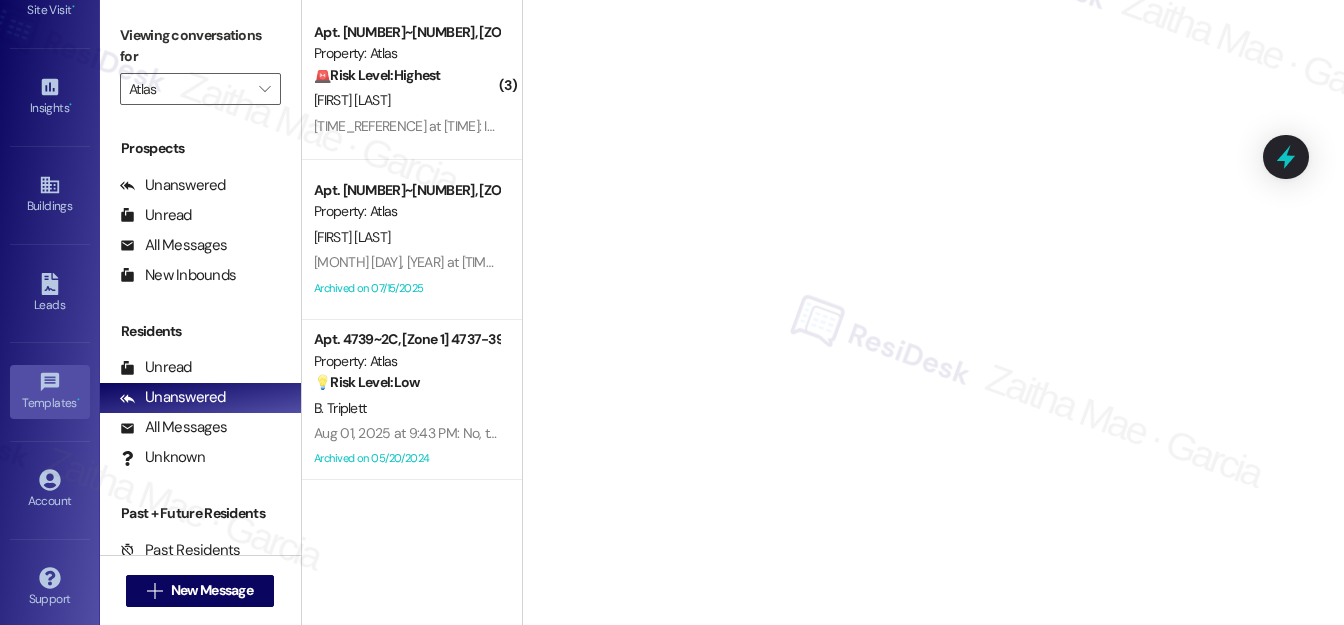 scroll, scrollTop: 321, scrollLeft: 0, axis: vertical 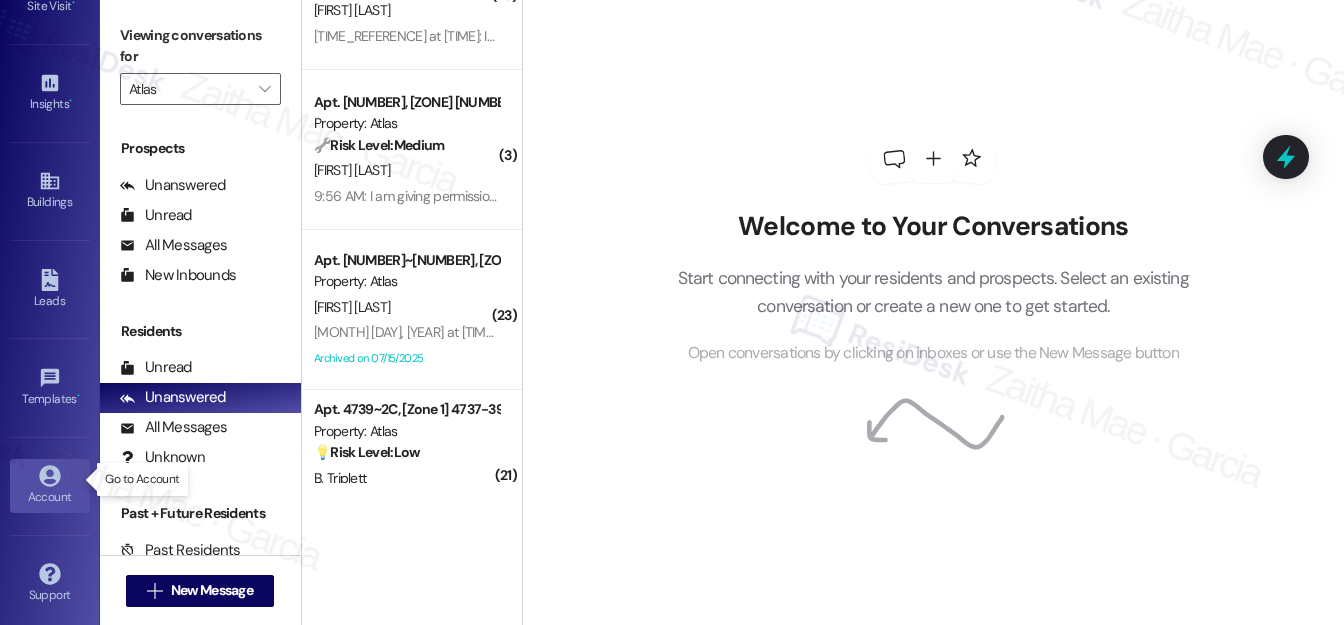click on "Account" at bounding box center (50, 497) 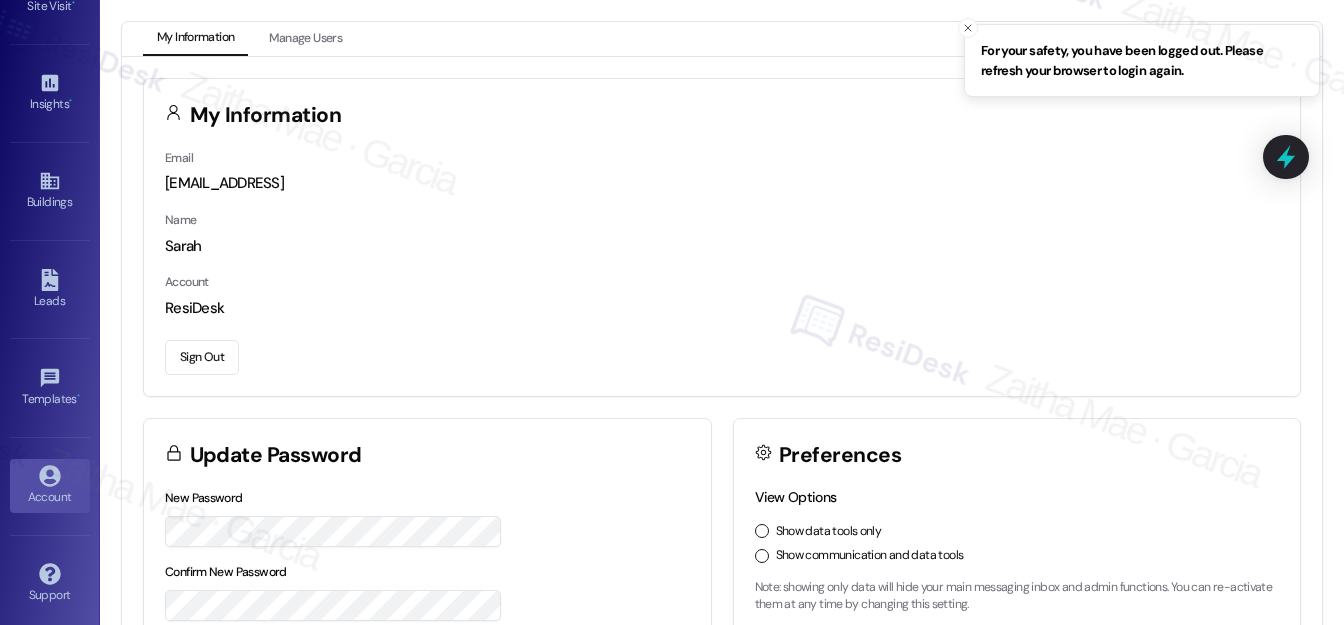 click on "Sign Out" at bounding box center [202, 357] 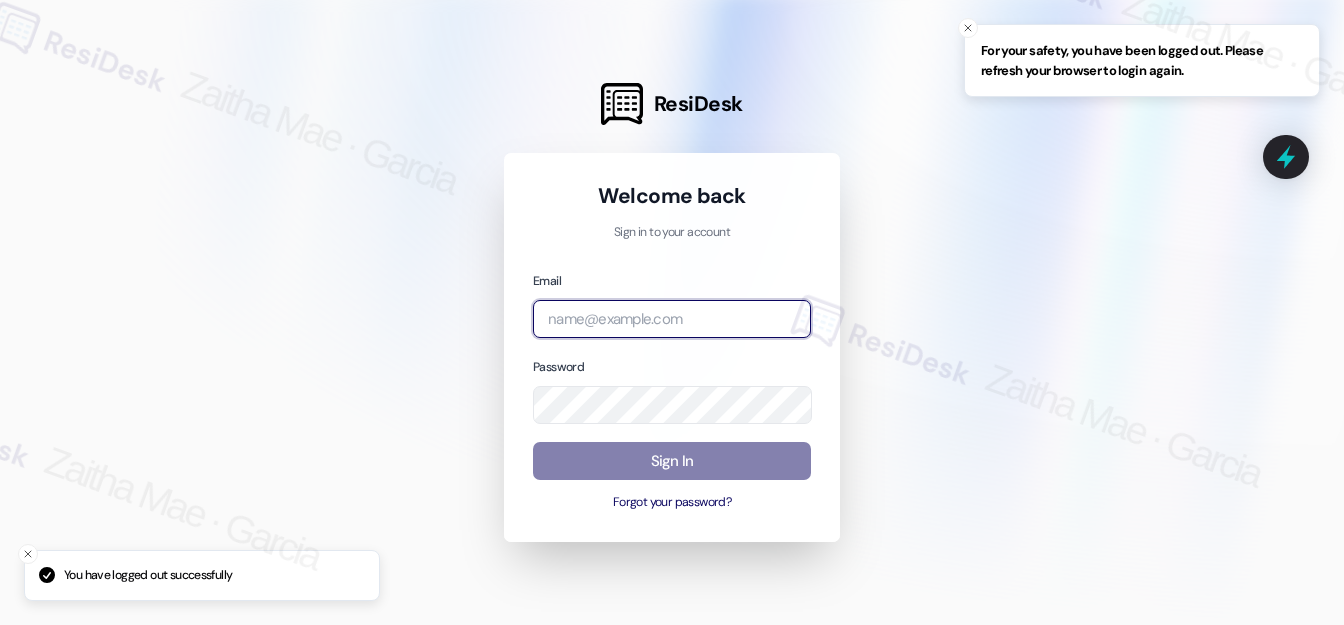 click at bounding box center [672, 319] 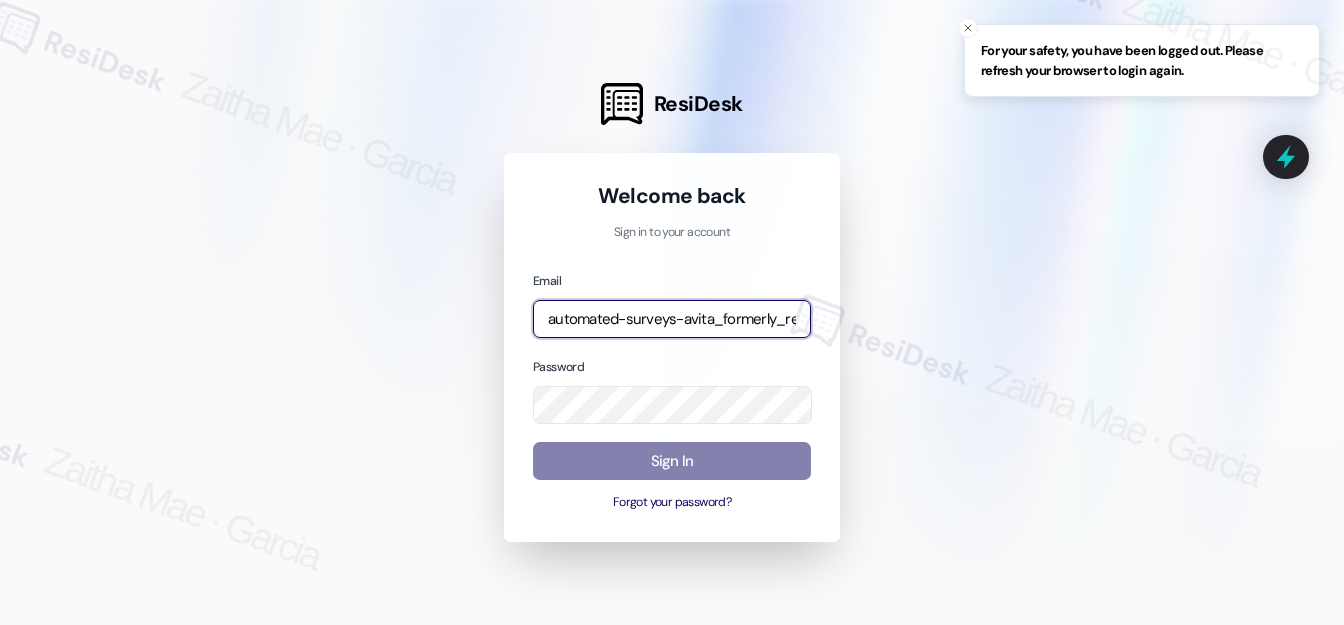 type on "automated-surveys-avita_formerly_regency-zaitha.mae.garcia@avita_formerly_regency.com" 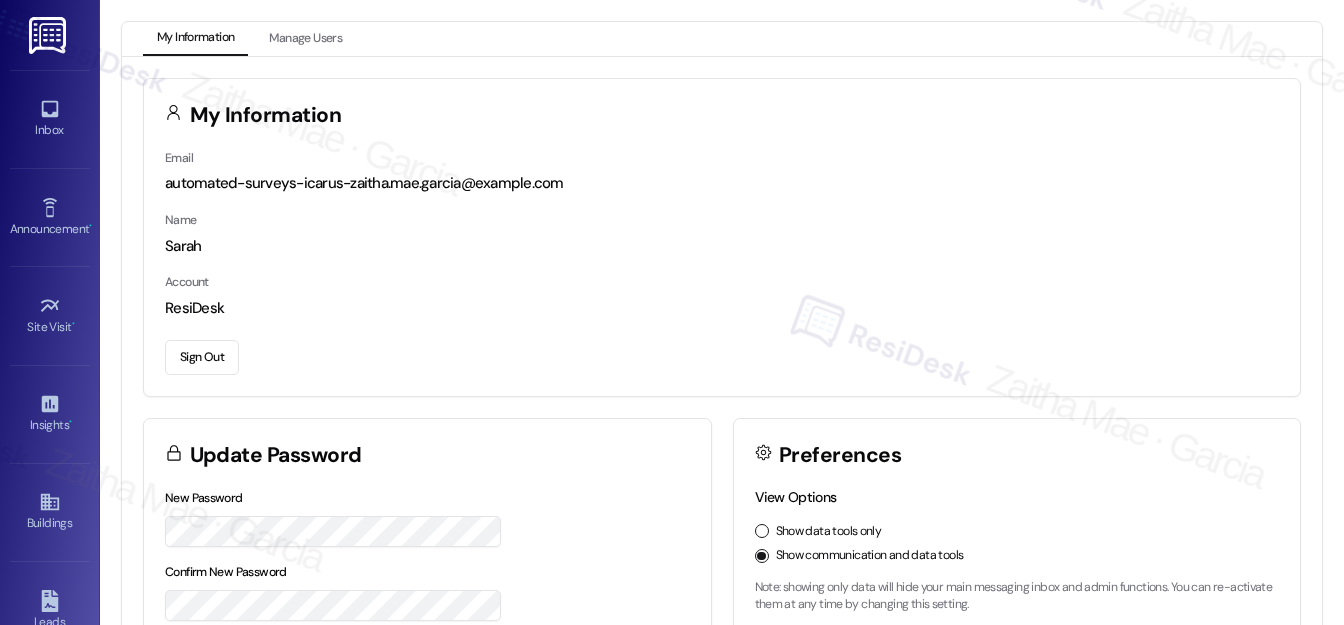 scroll, scrollTop: 0, scrollLeft: 0, axis: both 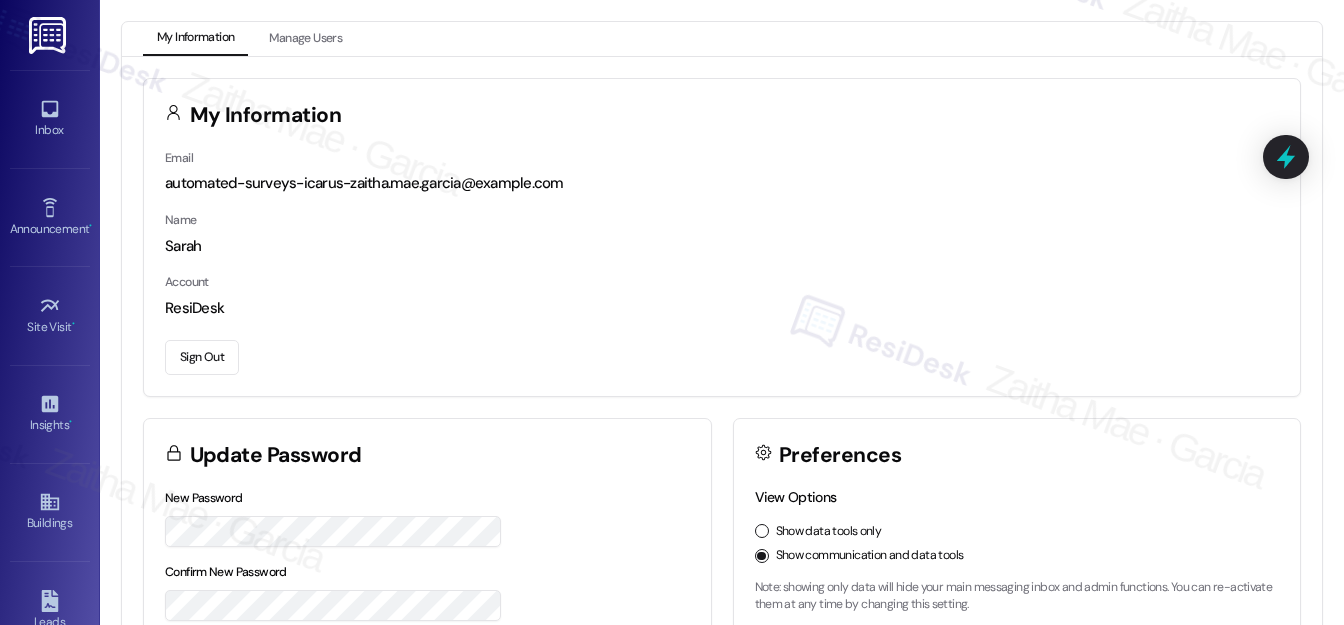 click on "Sign Out" at bounding box center [202, 357] 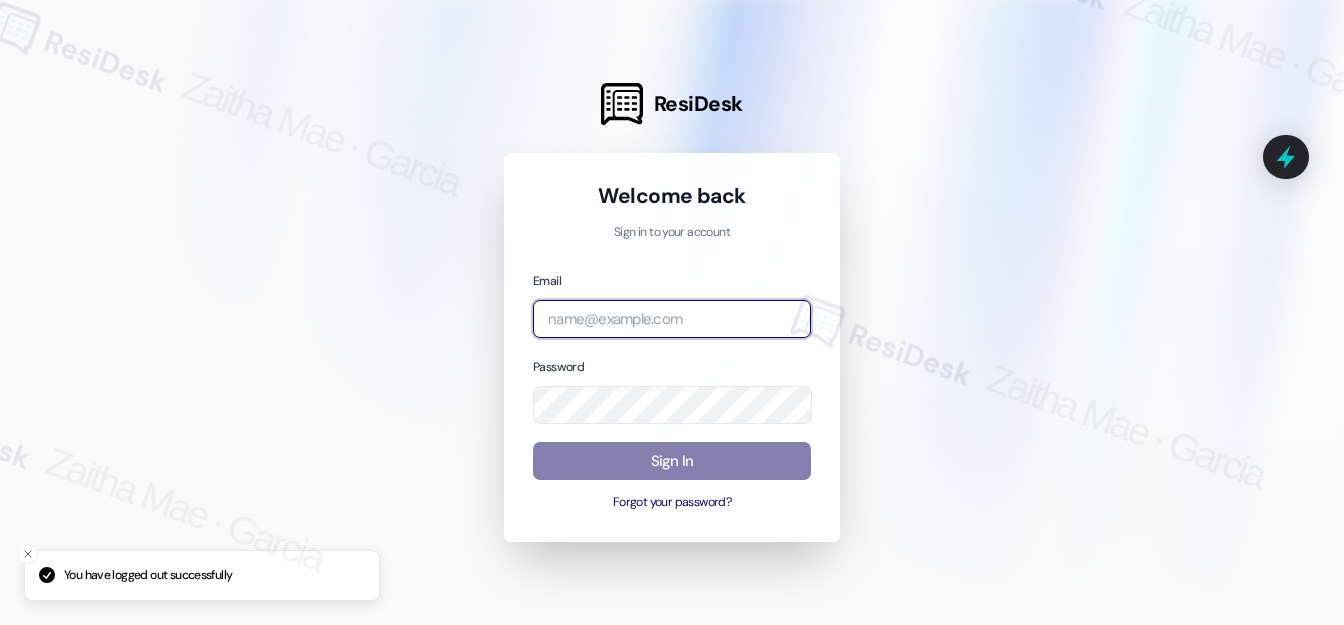 click at bounding box center [672, 319] 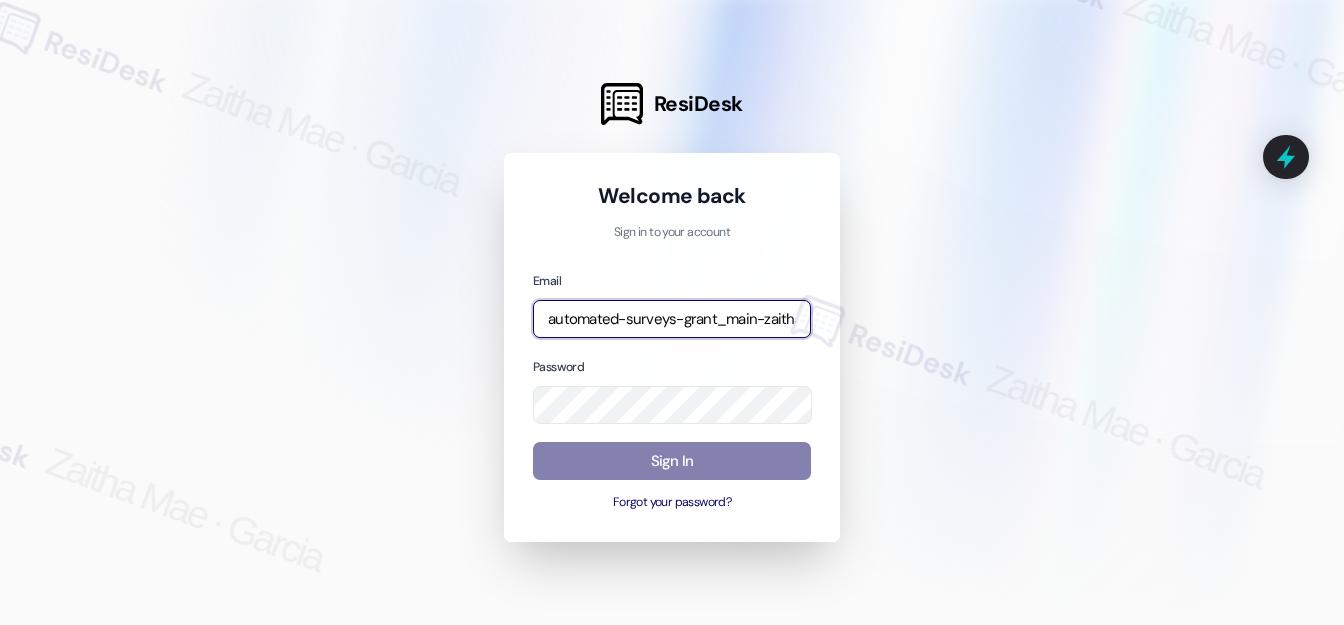 type on "automated-surveys-grant_main-zaitha.mae.garcia@grant_main.com" 